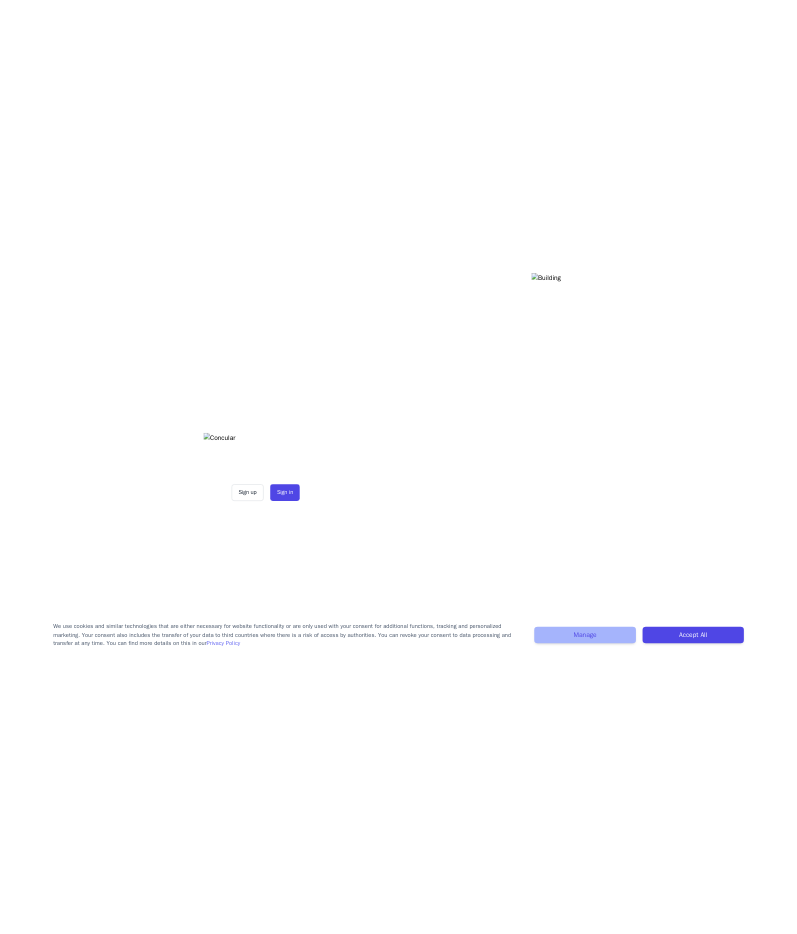scroll, scrollTop: 0, scrollLeft: 0, axis: both 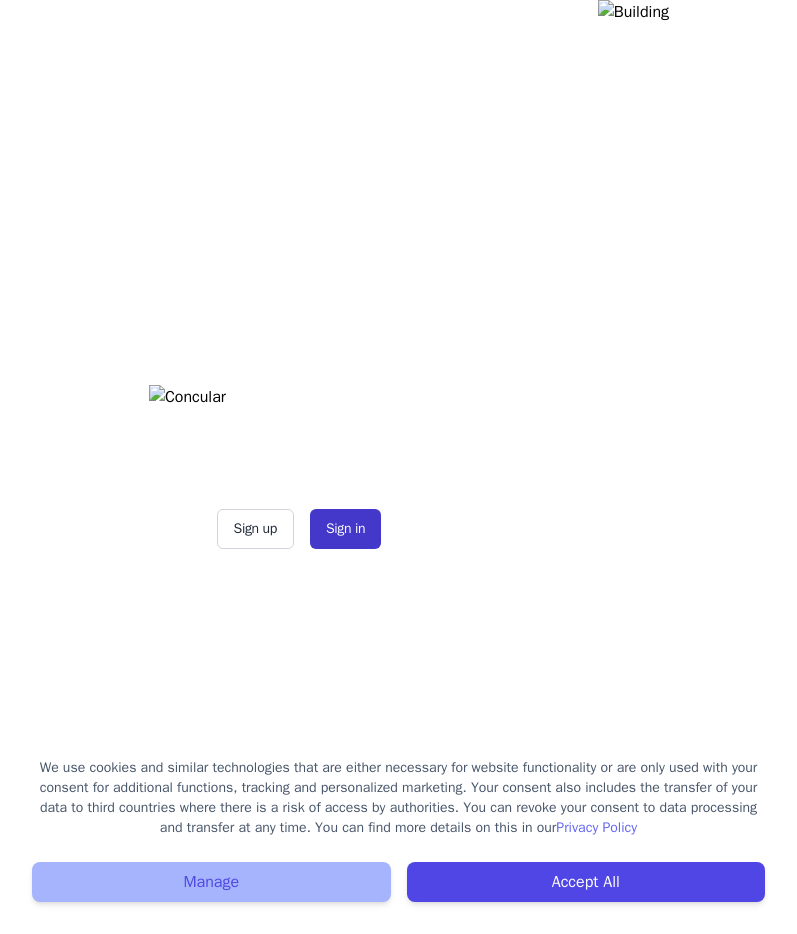 click on "Sign in" at bounding box center [345, 529] 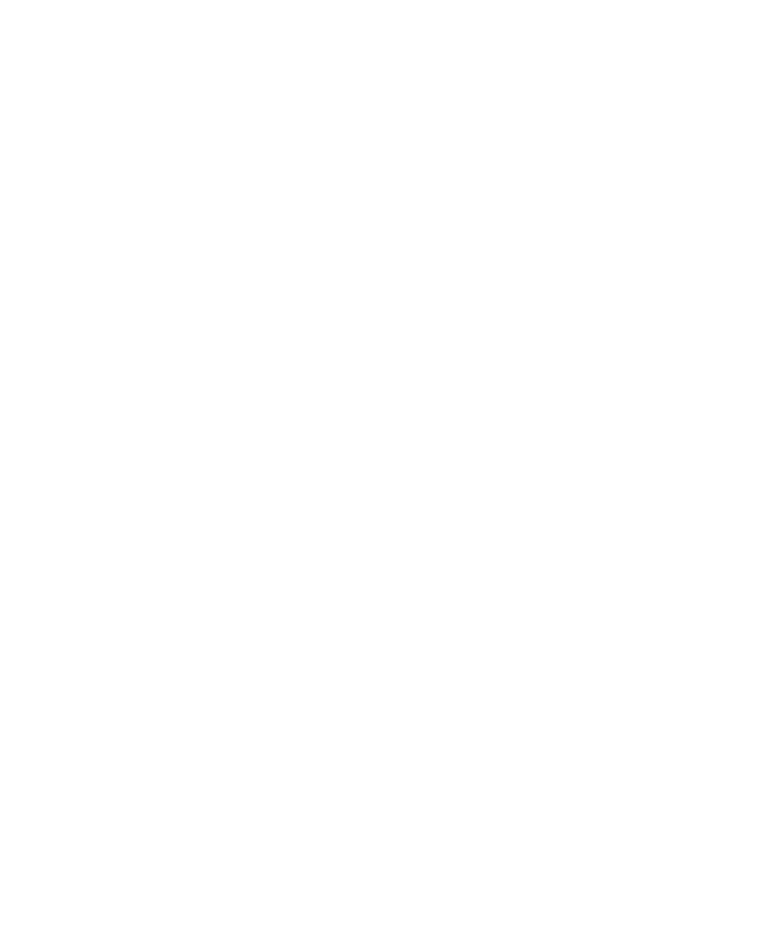 scroll, scrollTop: 0, scrollLeft: 0, axis: both 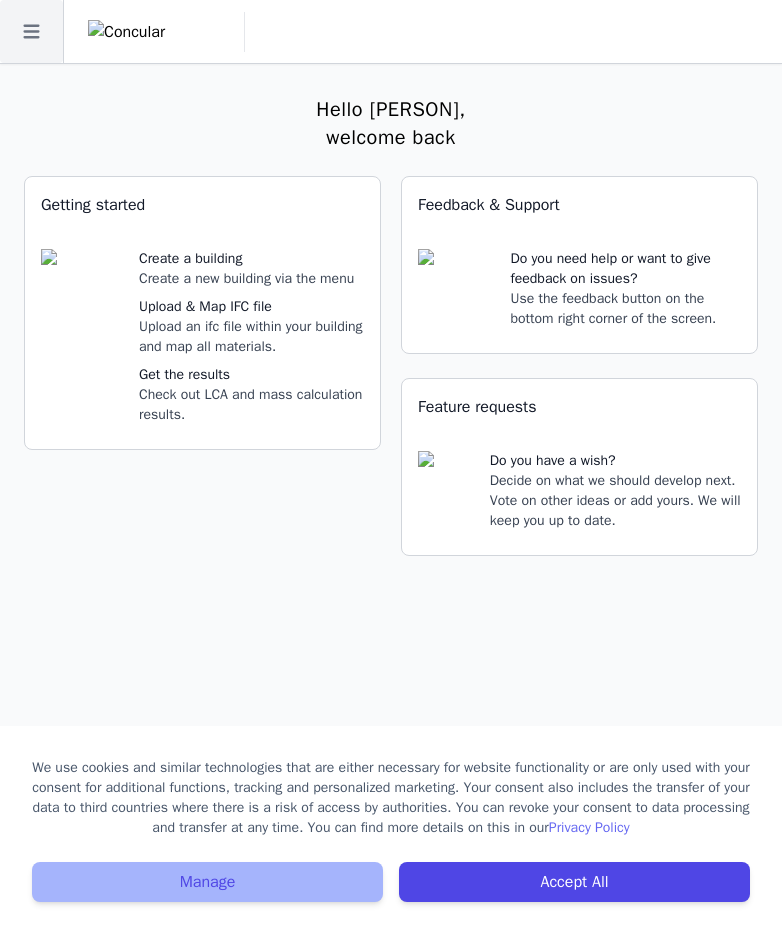 click 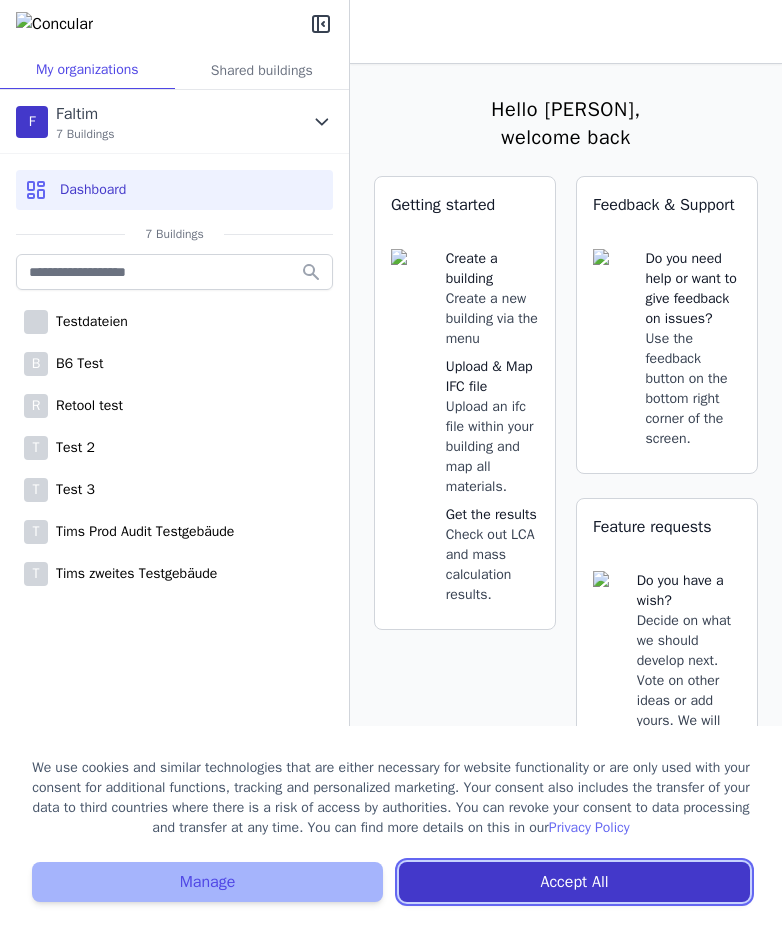 click on "Accept All" at bounding box center (574, 882) 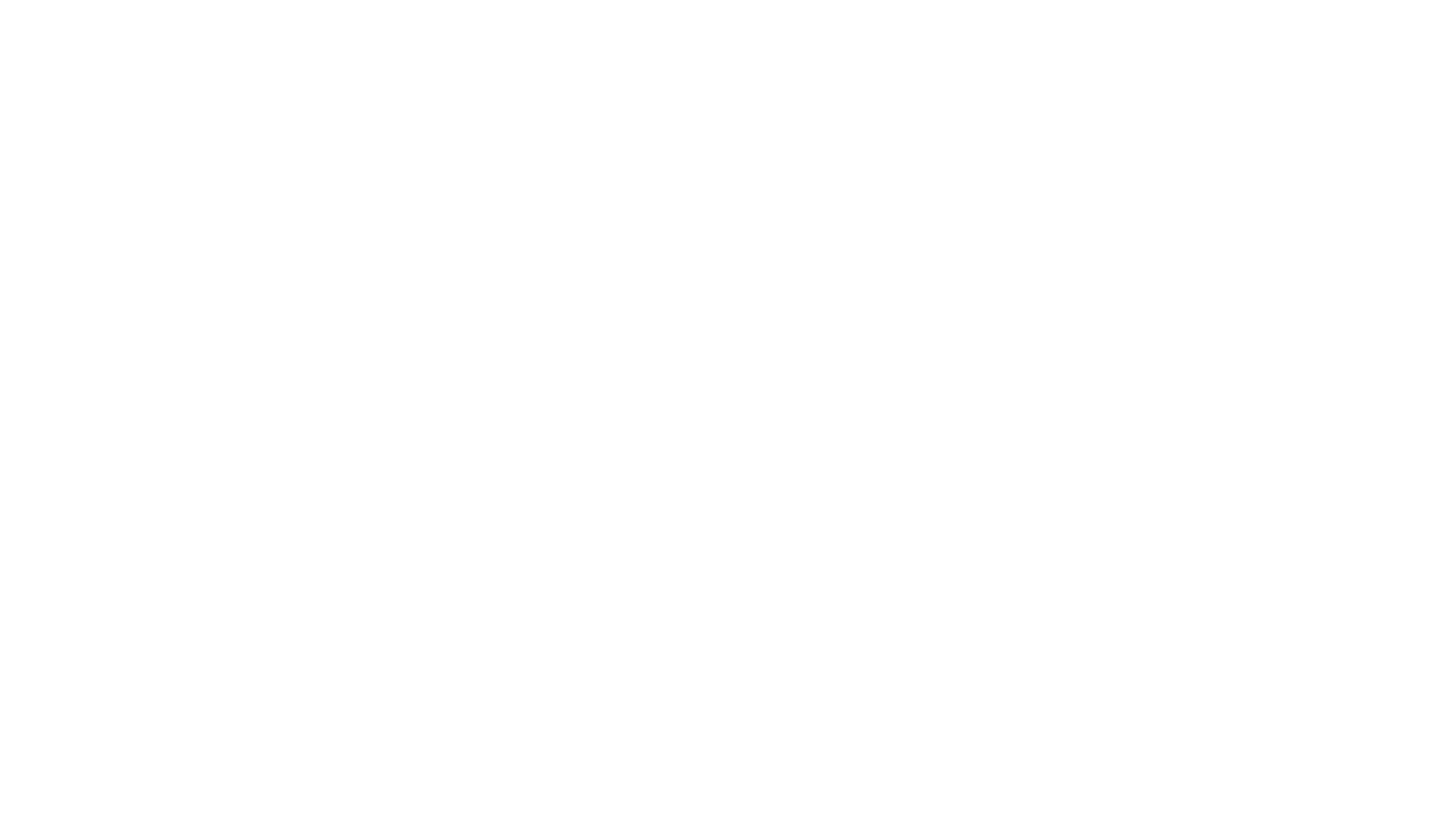 scroll, scrollTop: 0, scrollLeft: 0, axis: both 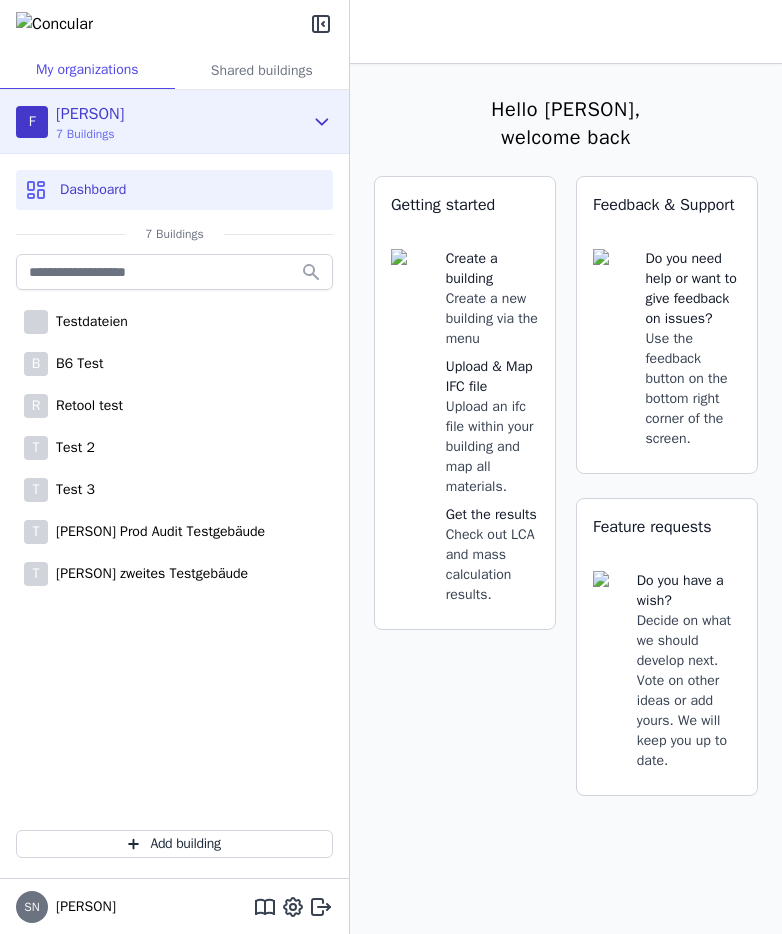 click on "Faltim" at bounding box center (90, 114) 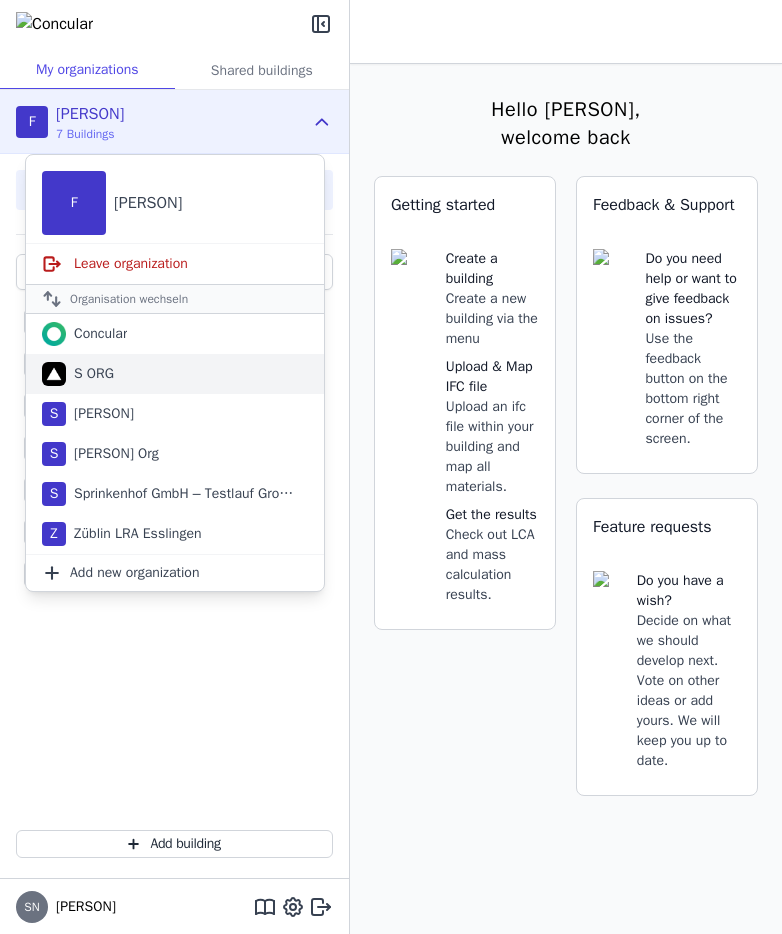 click on "S ORG" at bounding box center (175, 374) 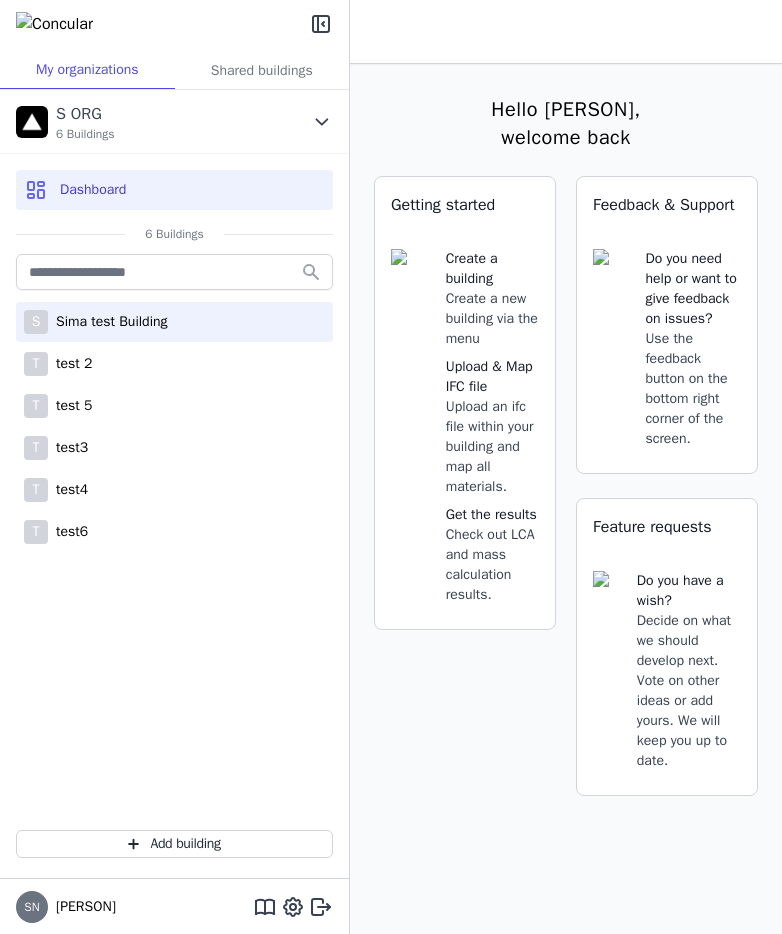 click on "Sima test Building" at bounding box center (108, 322) 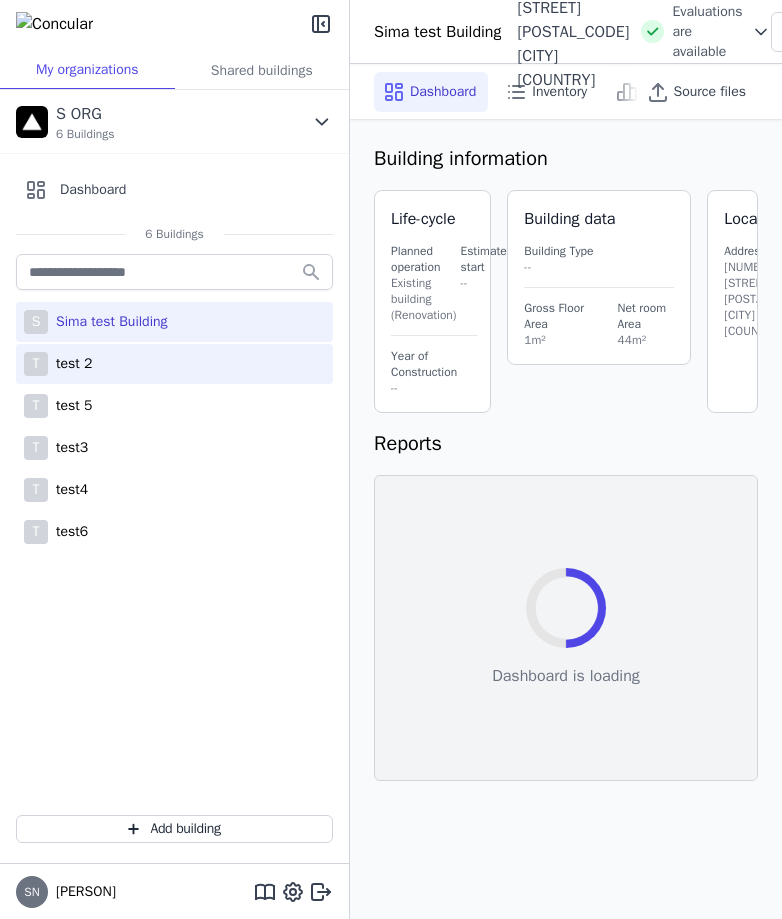 click on "T test 2" at bounding box center [174, 364] 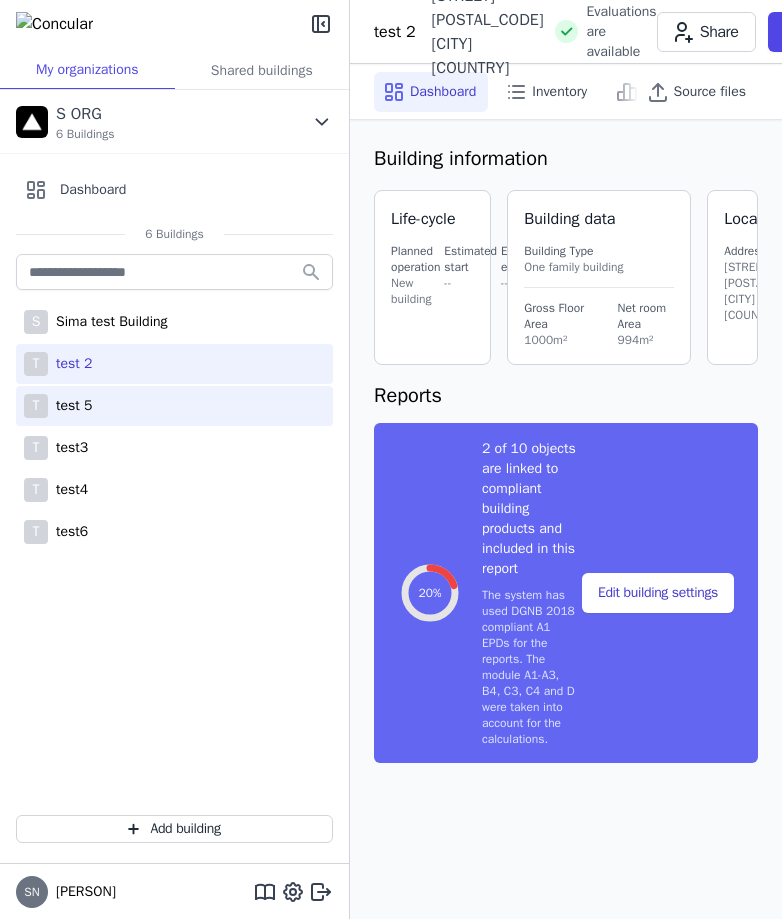 select on "*" 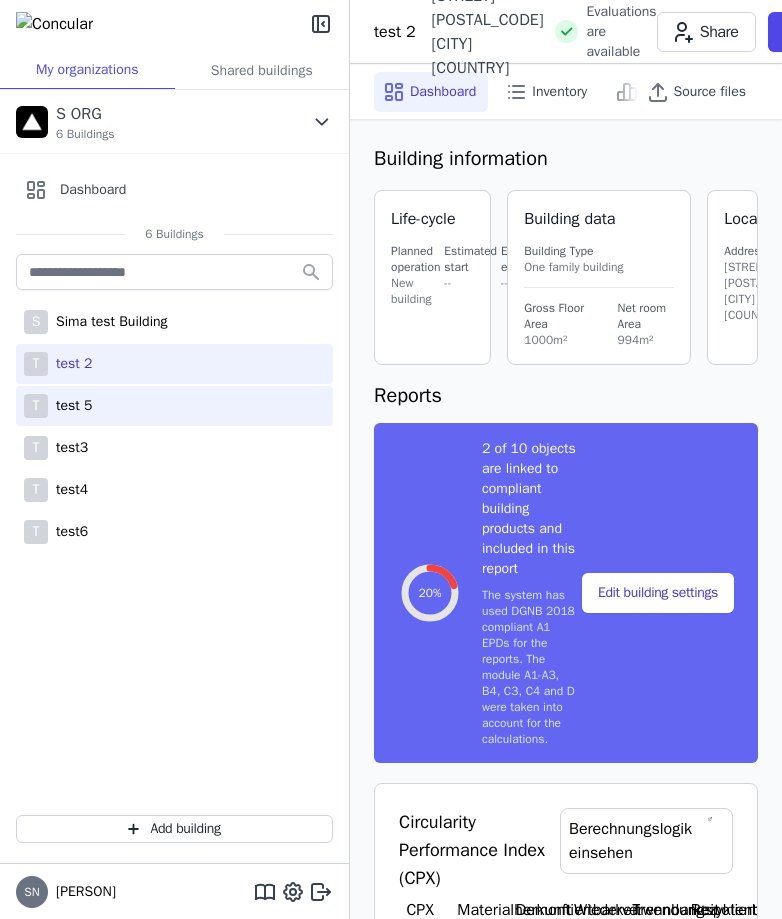 click on "test 5" at bounding box center (70, 406) 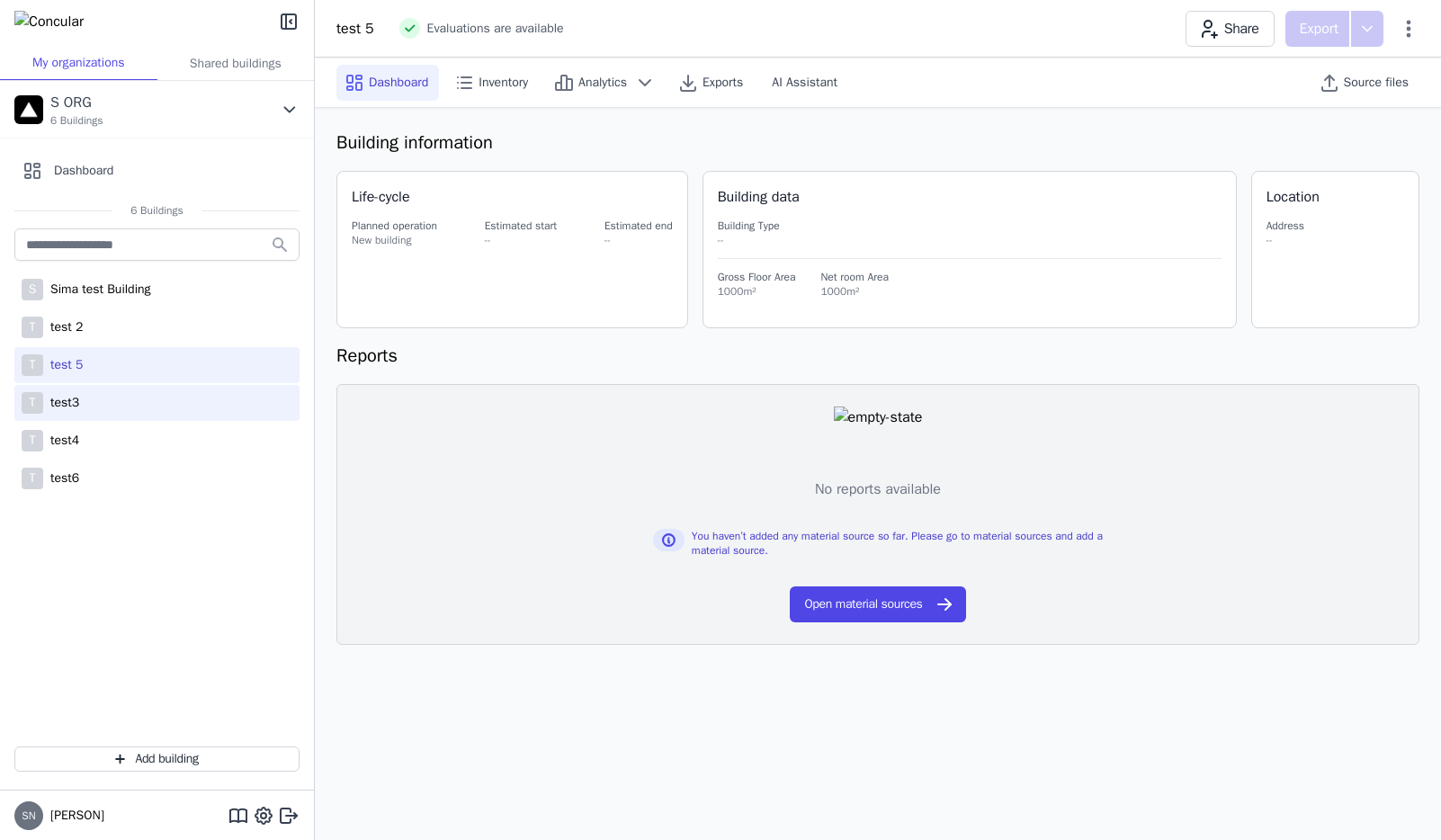 click on "test3" at bounding box center (61, 403) 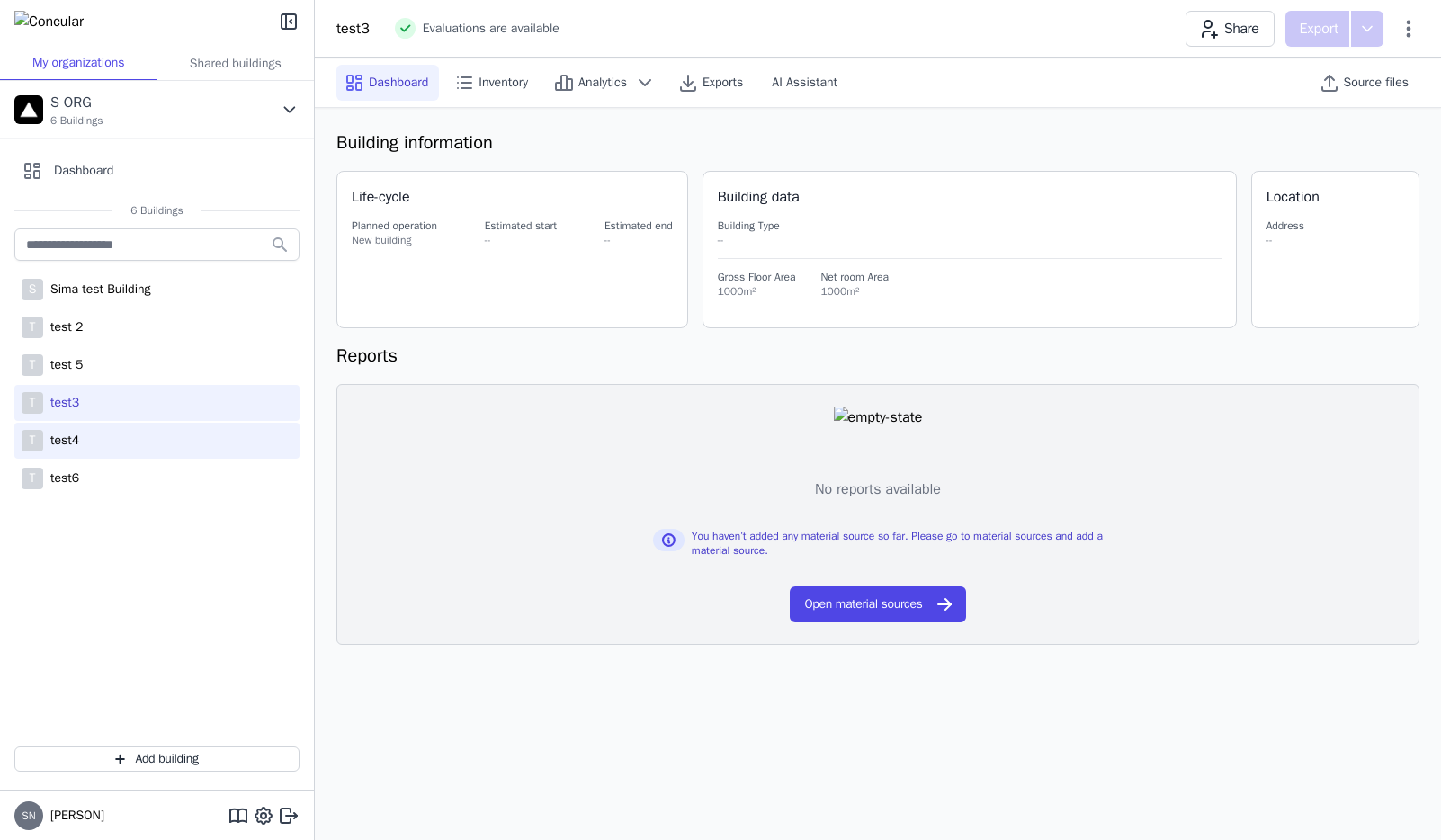 click on "test4" at bounding box center (61, 441) 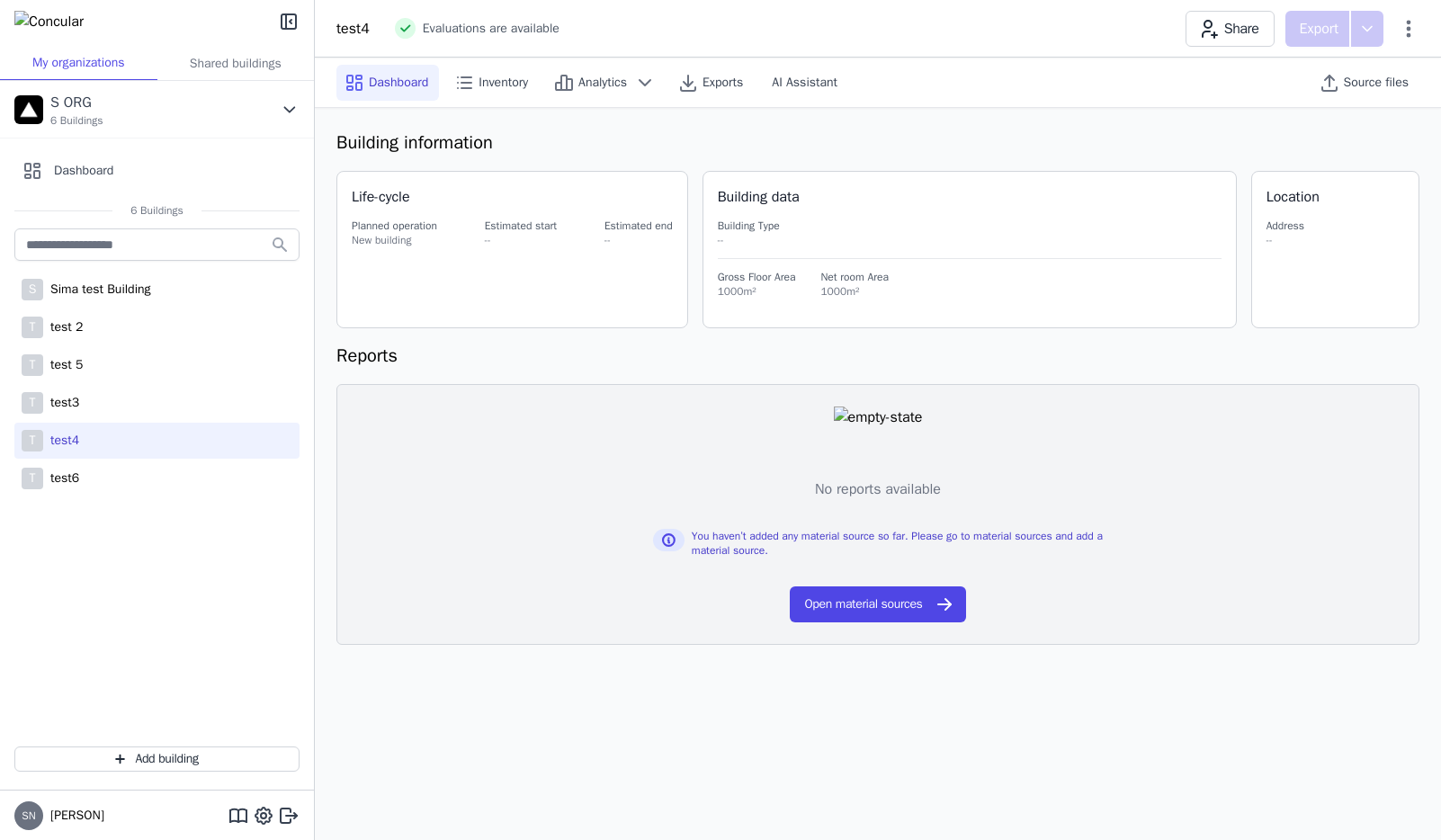 drag, startPoint x: 64, startPoint y: 472, endPoint x: 95, endPoint y: 428, distance: 53.823787 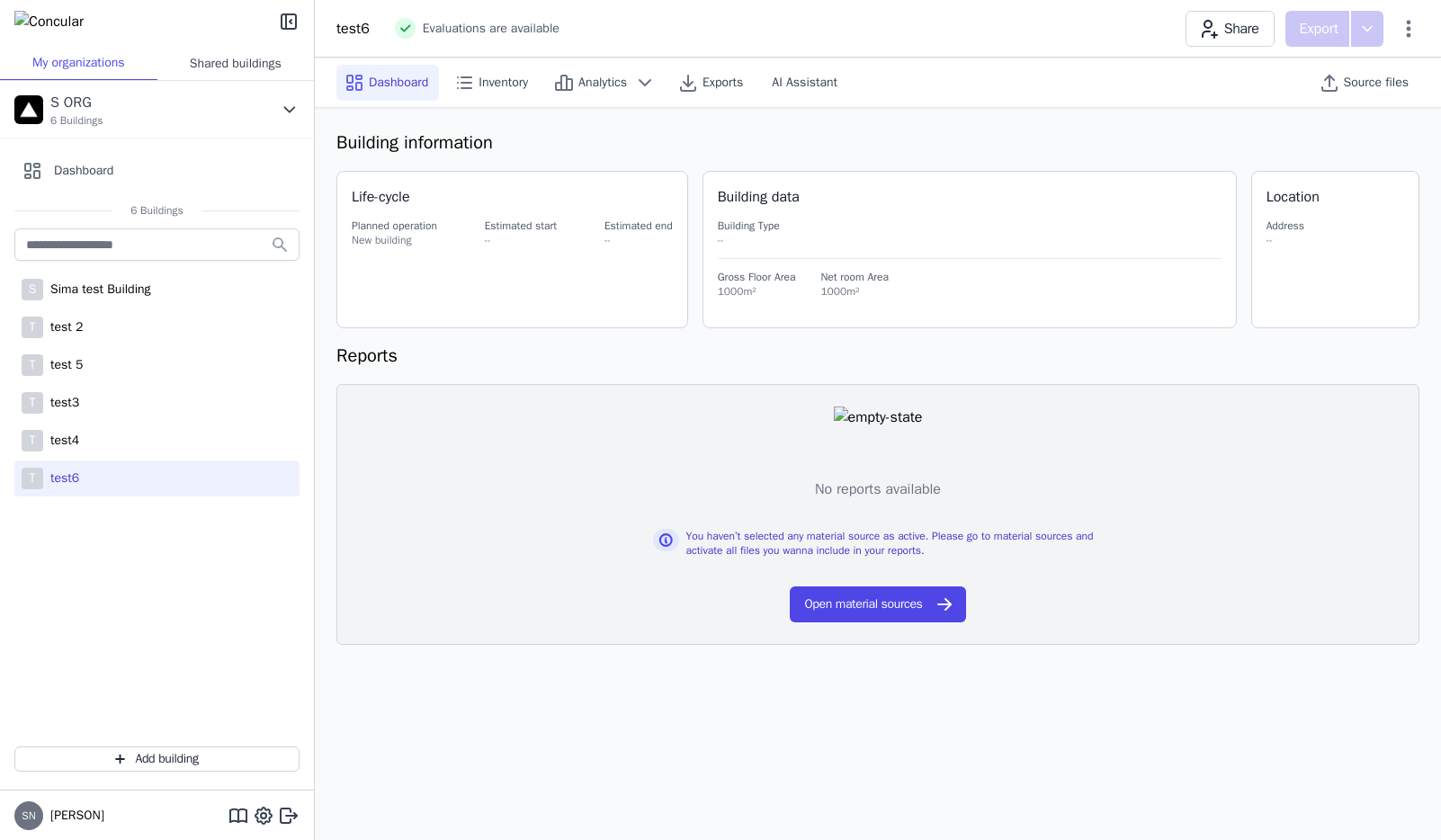 click on "Shared buildings" at bounding box center (236, 63) 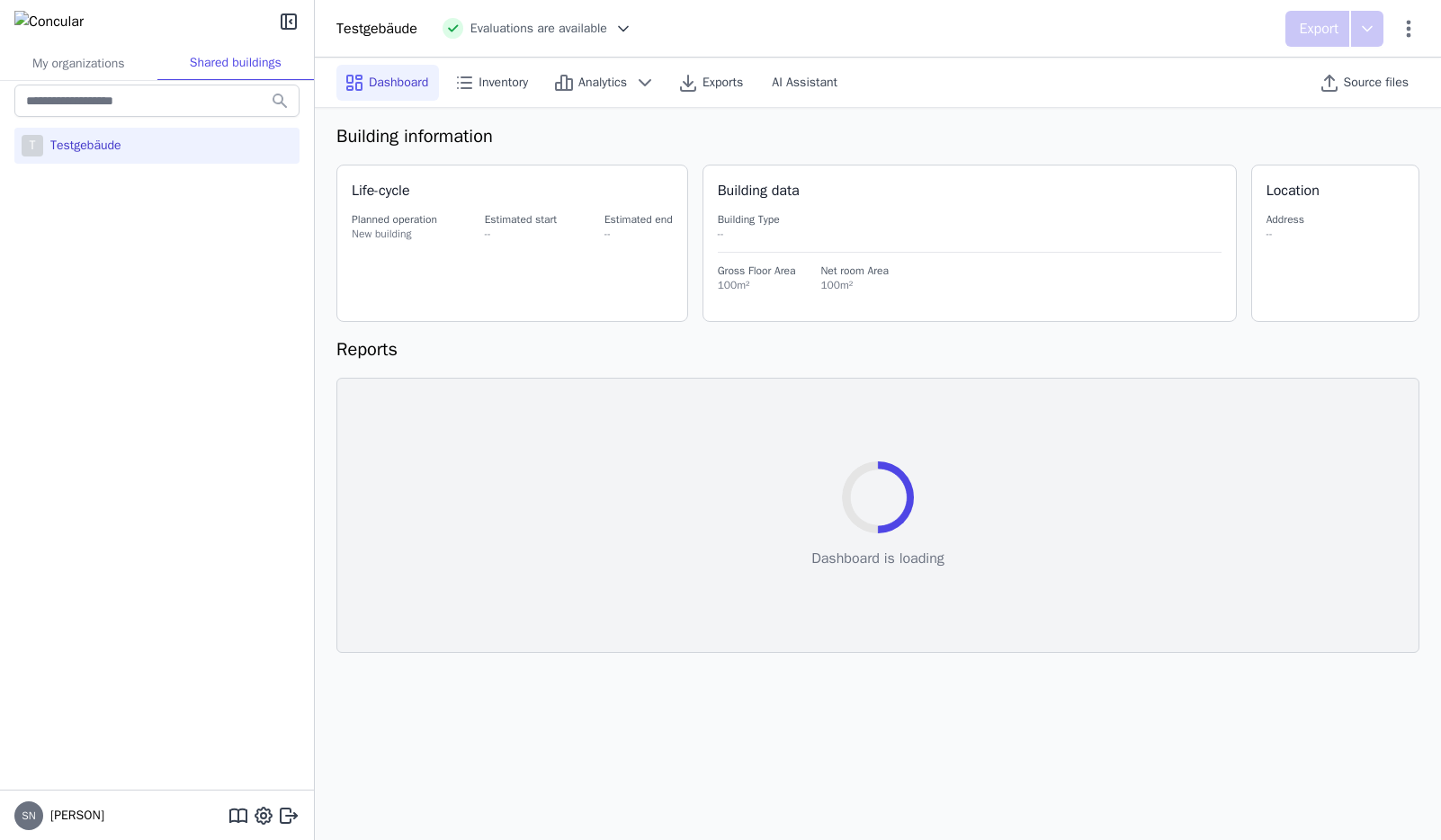 scroll, scrollTop: 0, scrollLeft: 0, axis: both 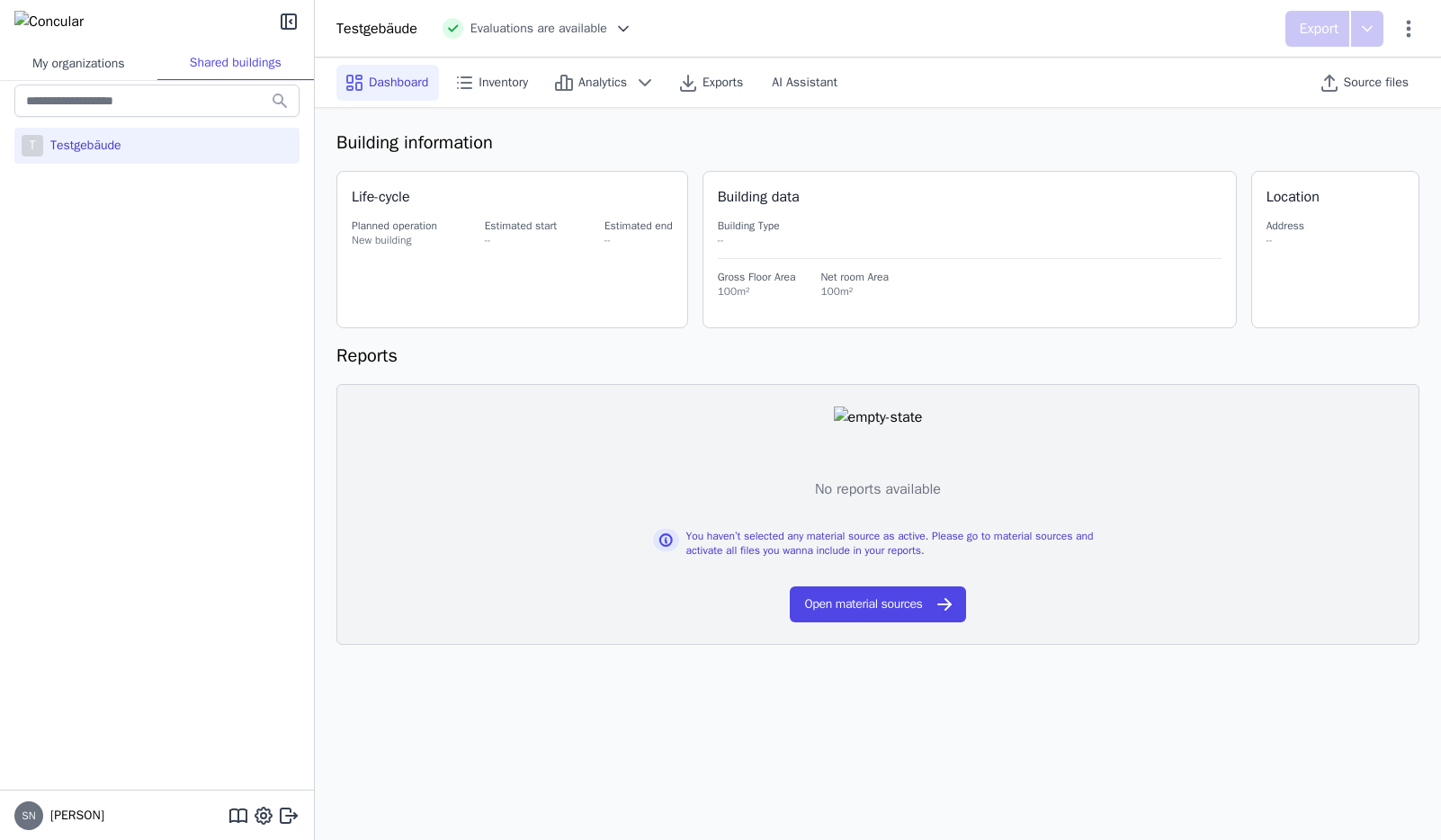 click on "My organizations" at bounding box center [78, 63] 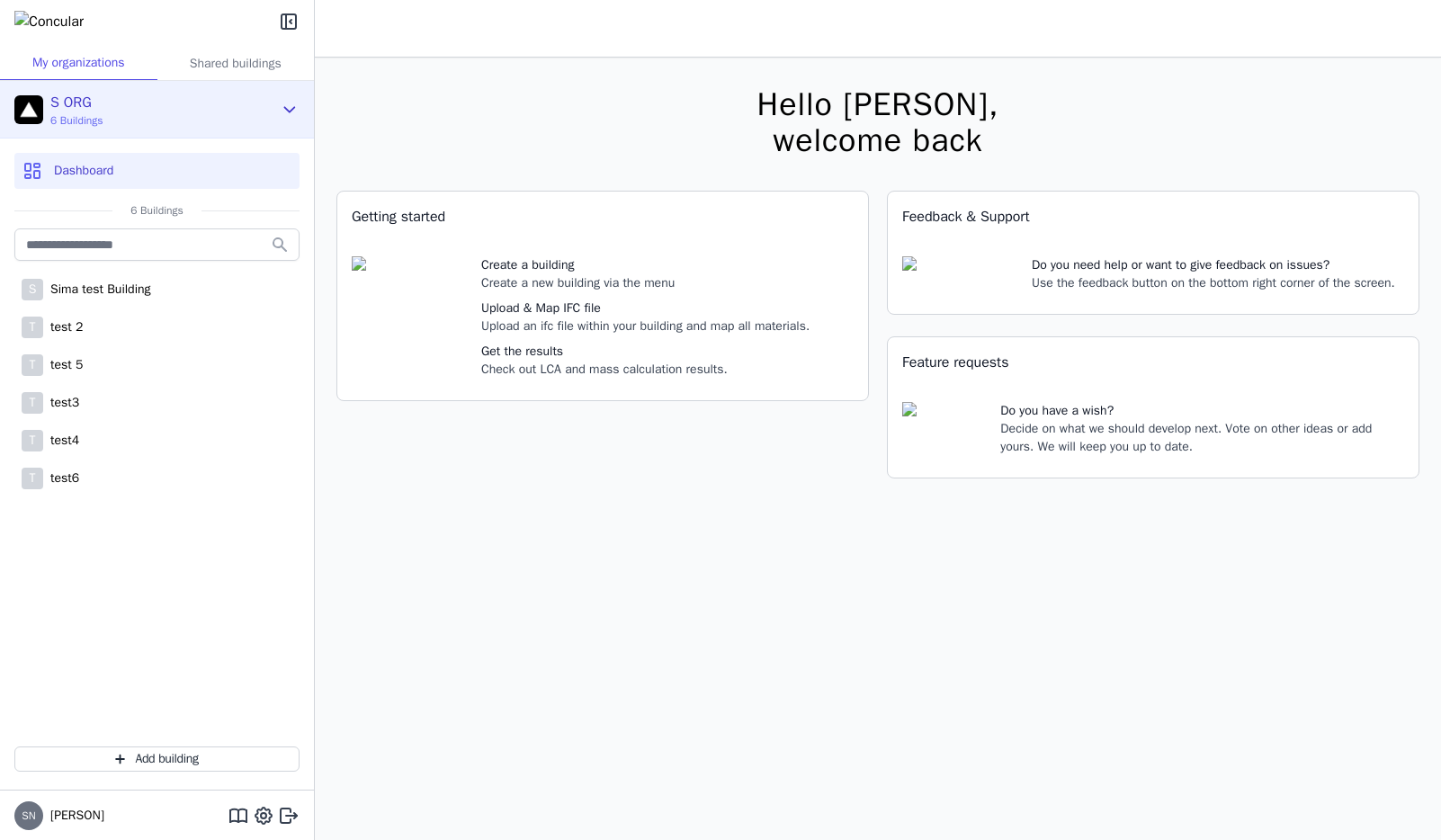 click on "S ORG 6 Buildings" at bounding box center [143, 110] 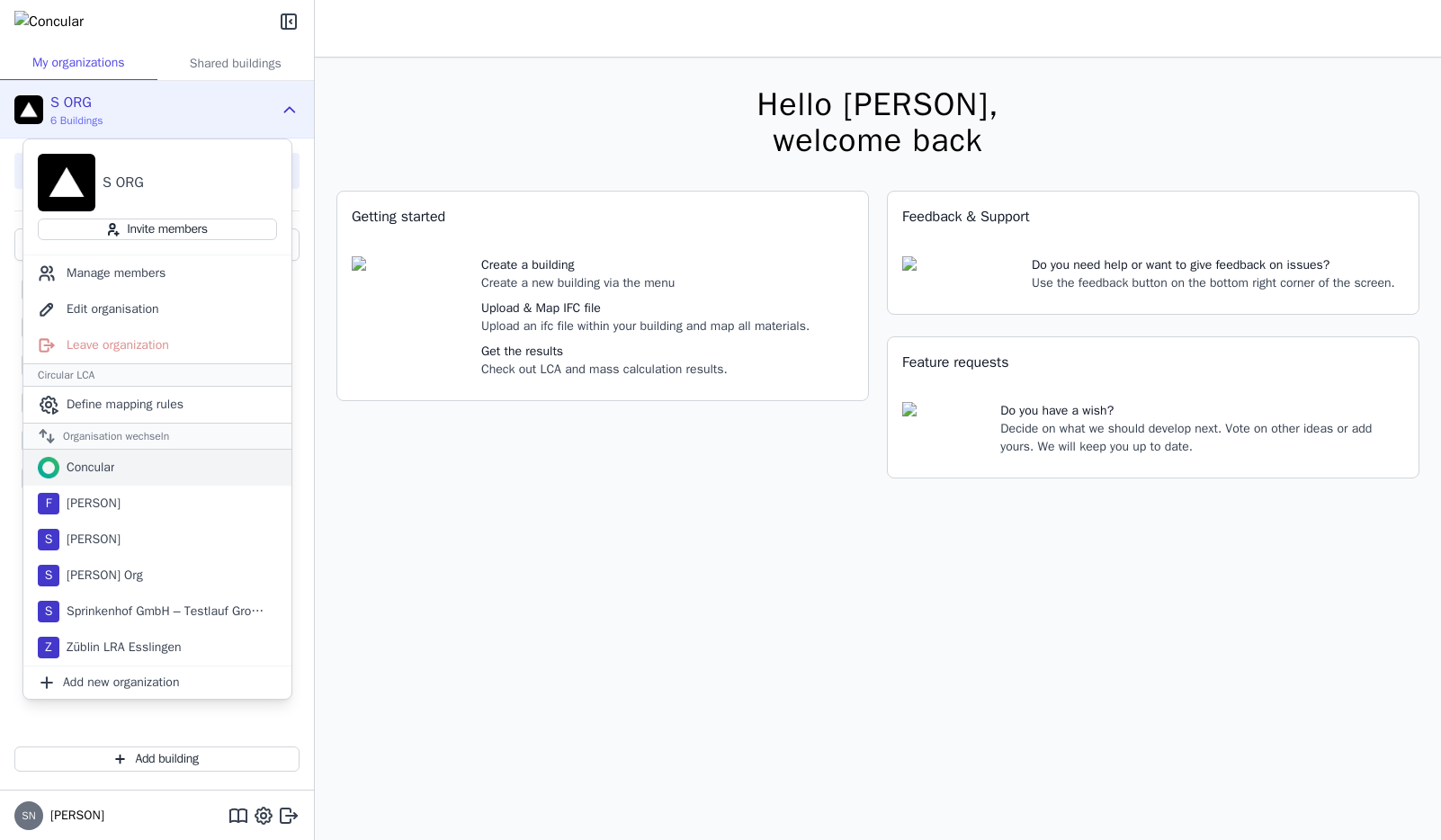 click on "Concular" at bounding box center [86, 468] 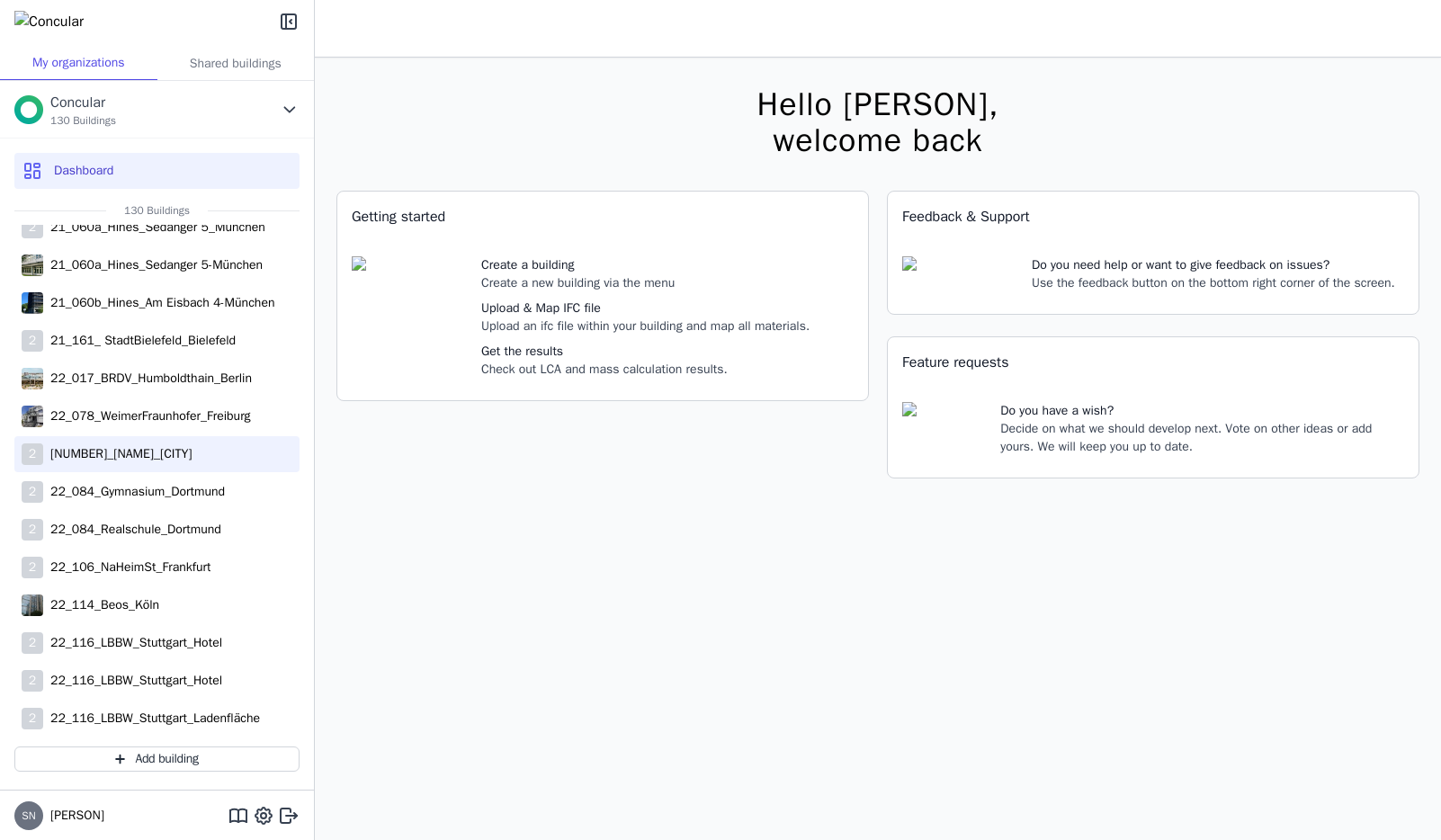 scroll, scrollTop: 0, scrollLeft: 0, axis: both 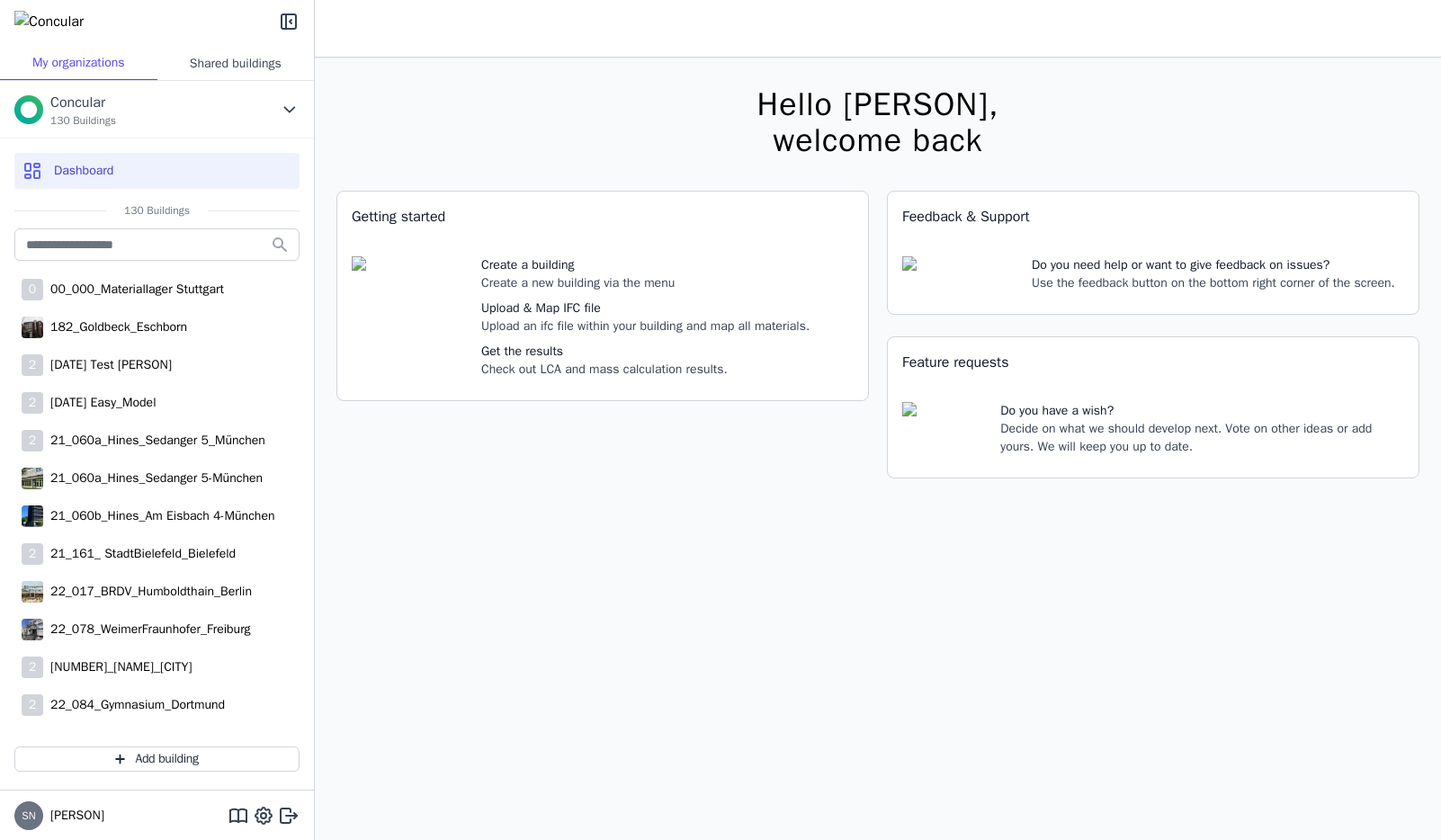 click on "Shared buildings" at bounding box center (236, 63) 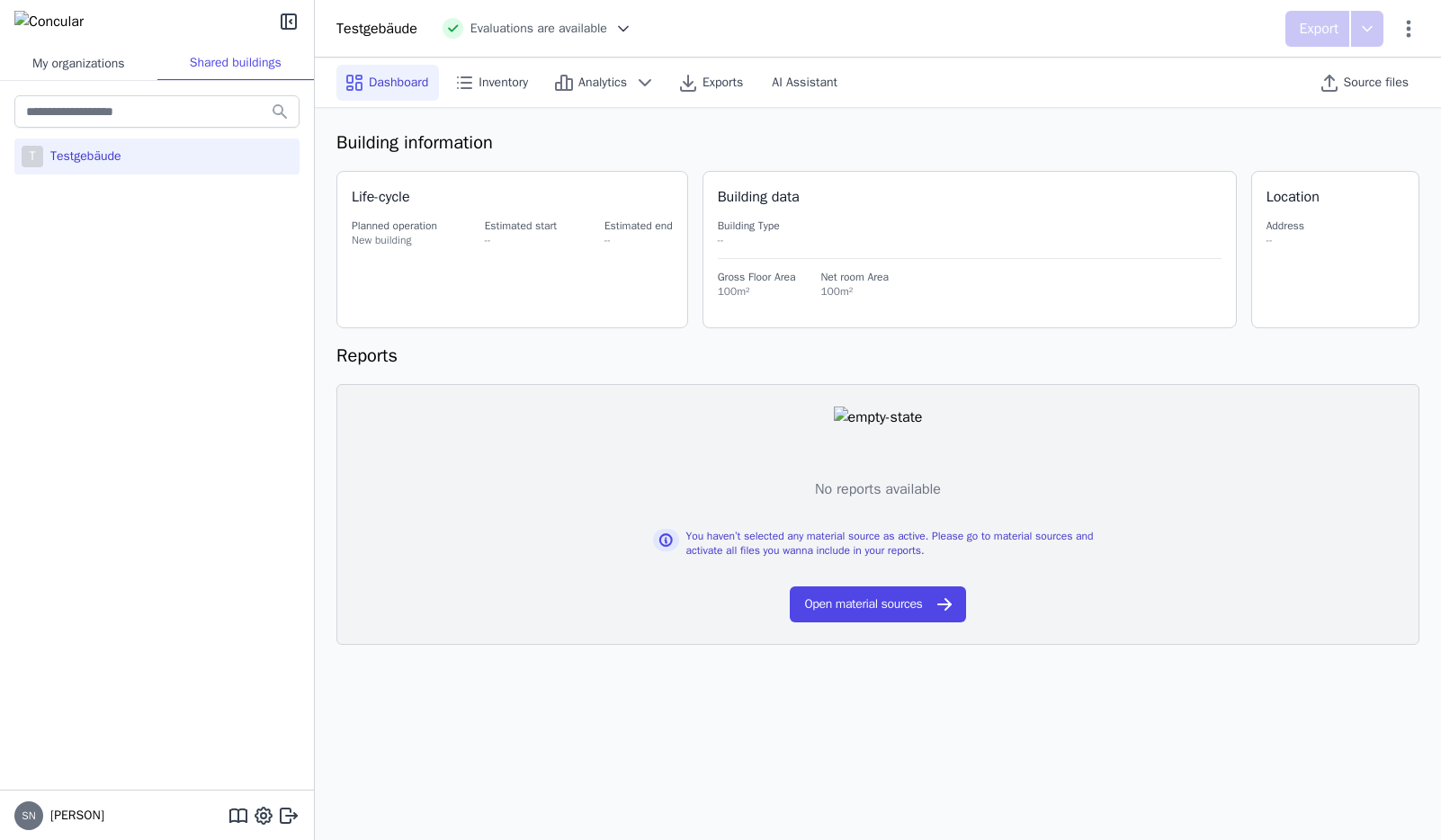 click on "My organizations" at bounding box center [78, 63] 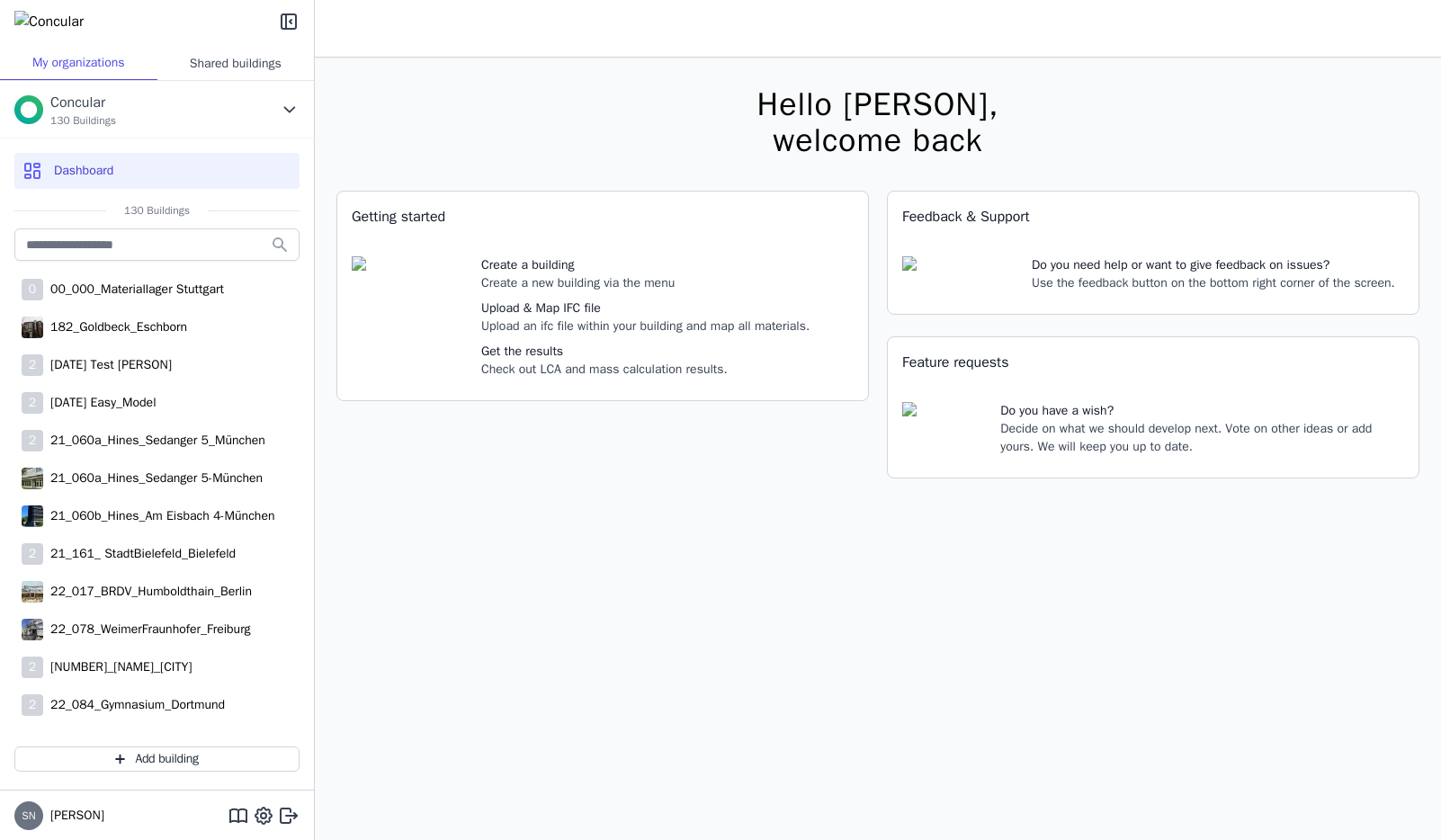 click on "Shared buildings" at bounding box center (236, 63) 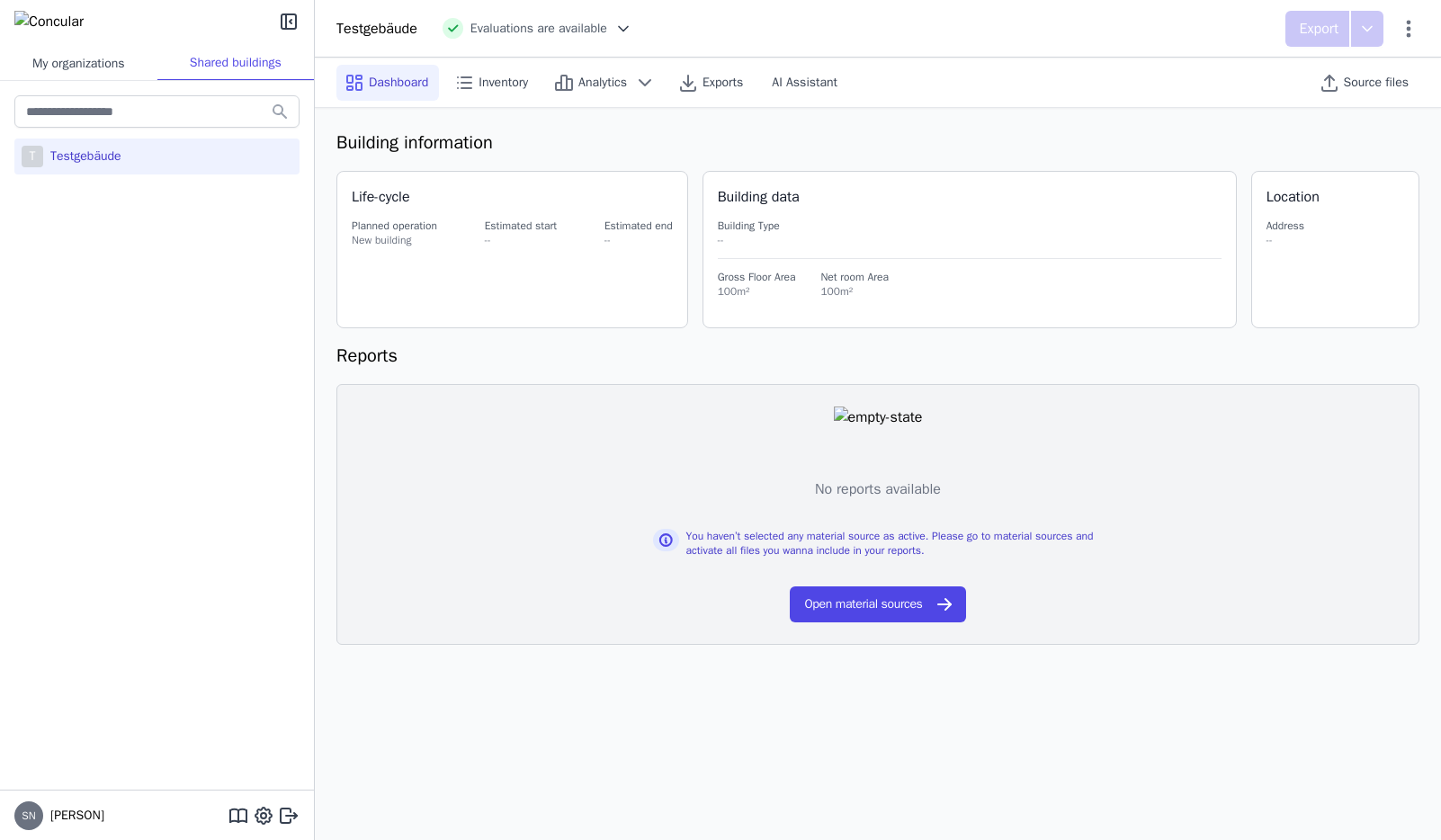 click on "My organizations" at bounding box center (78, 63) 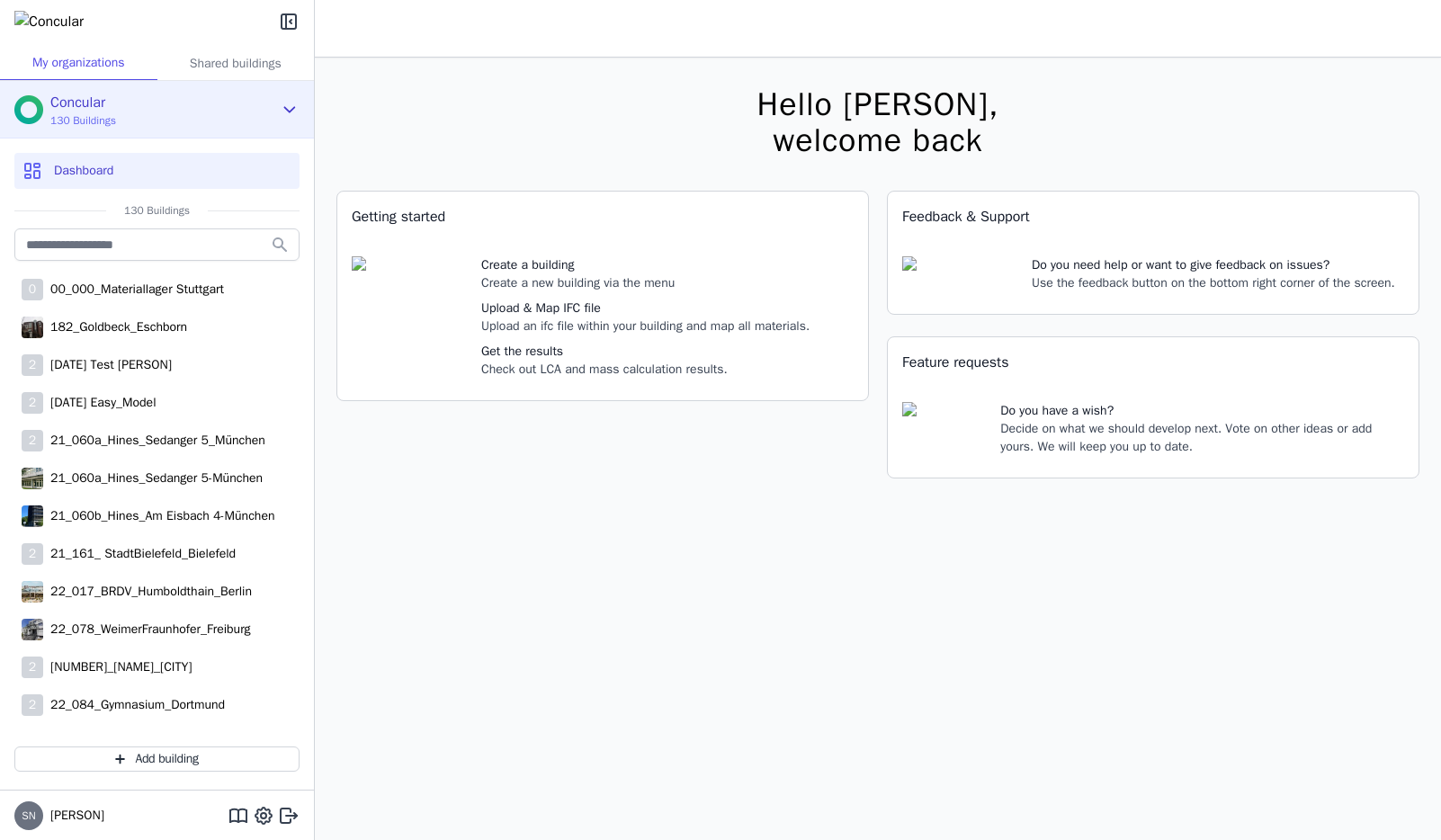 click on "Concular 130 Buildings" at bounding box center [143, 110] 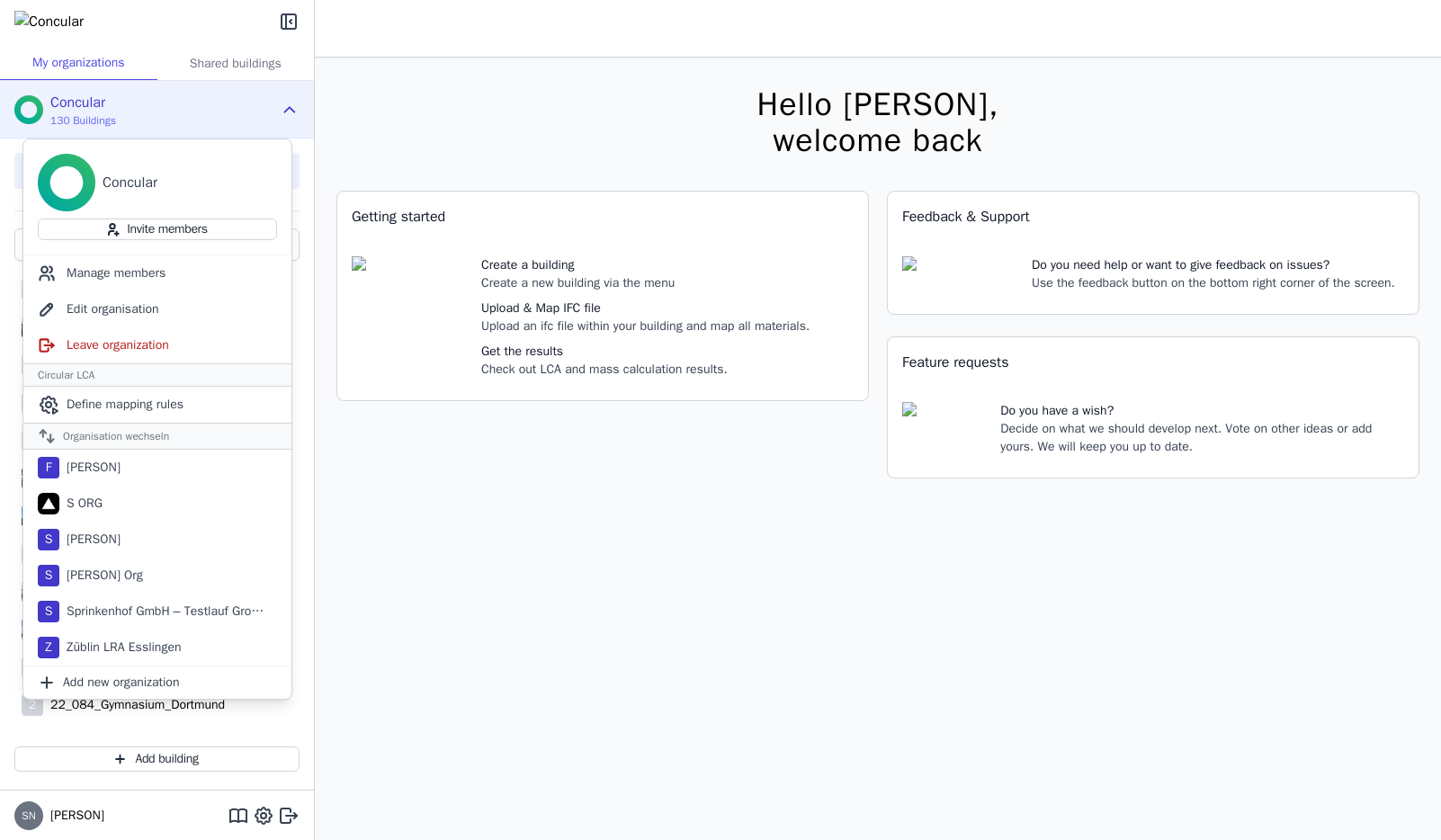 click on "Concular 130 Buildings" at bounding box center (143, 110) 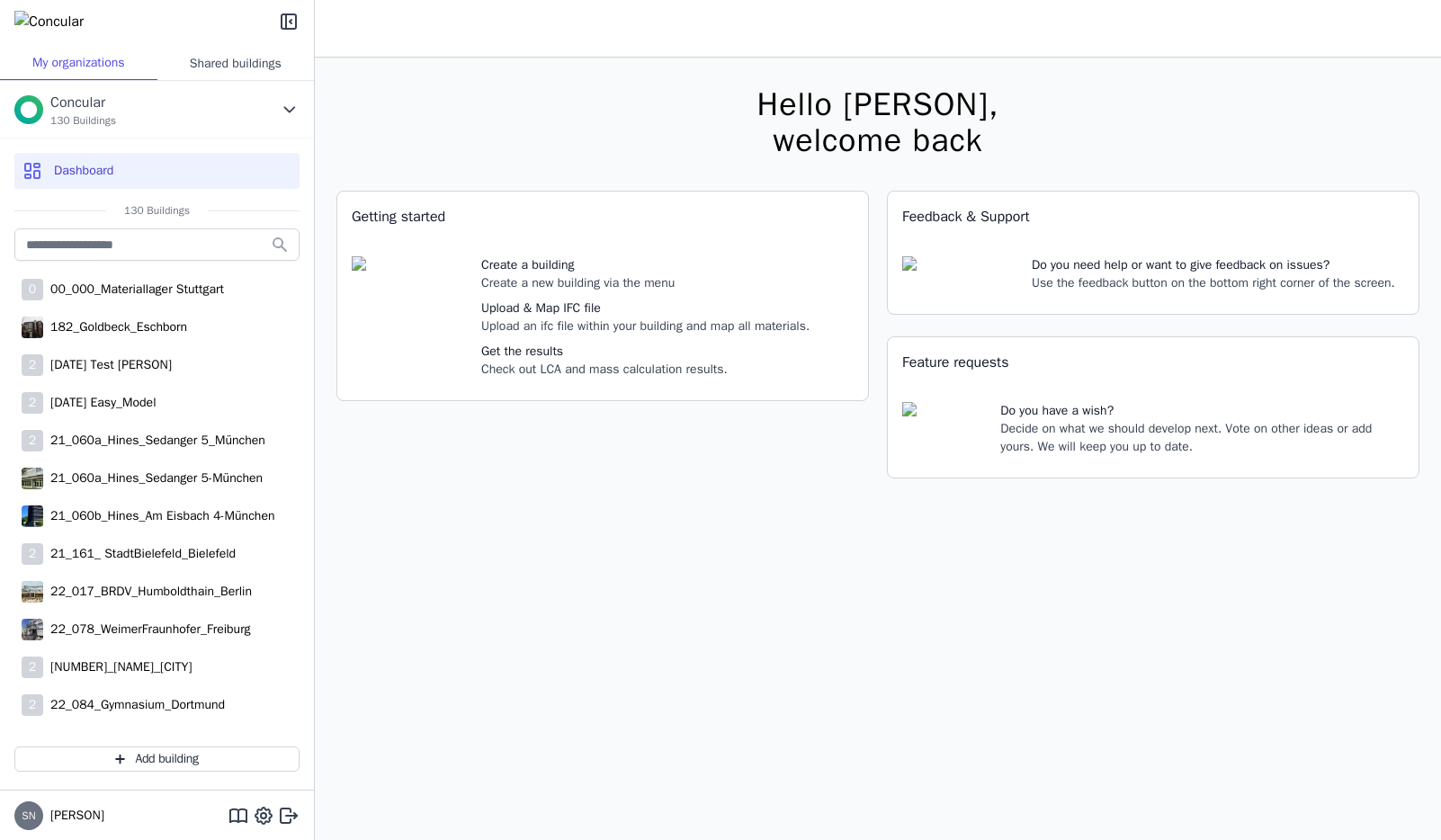 click on "Shared buildings" at bounding box center (236, 63) 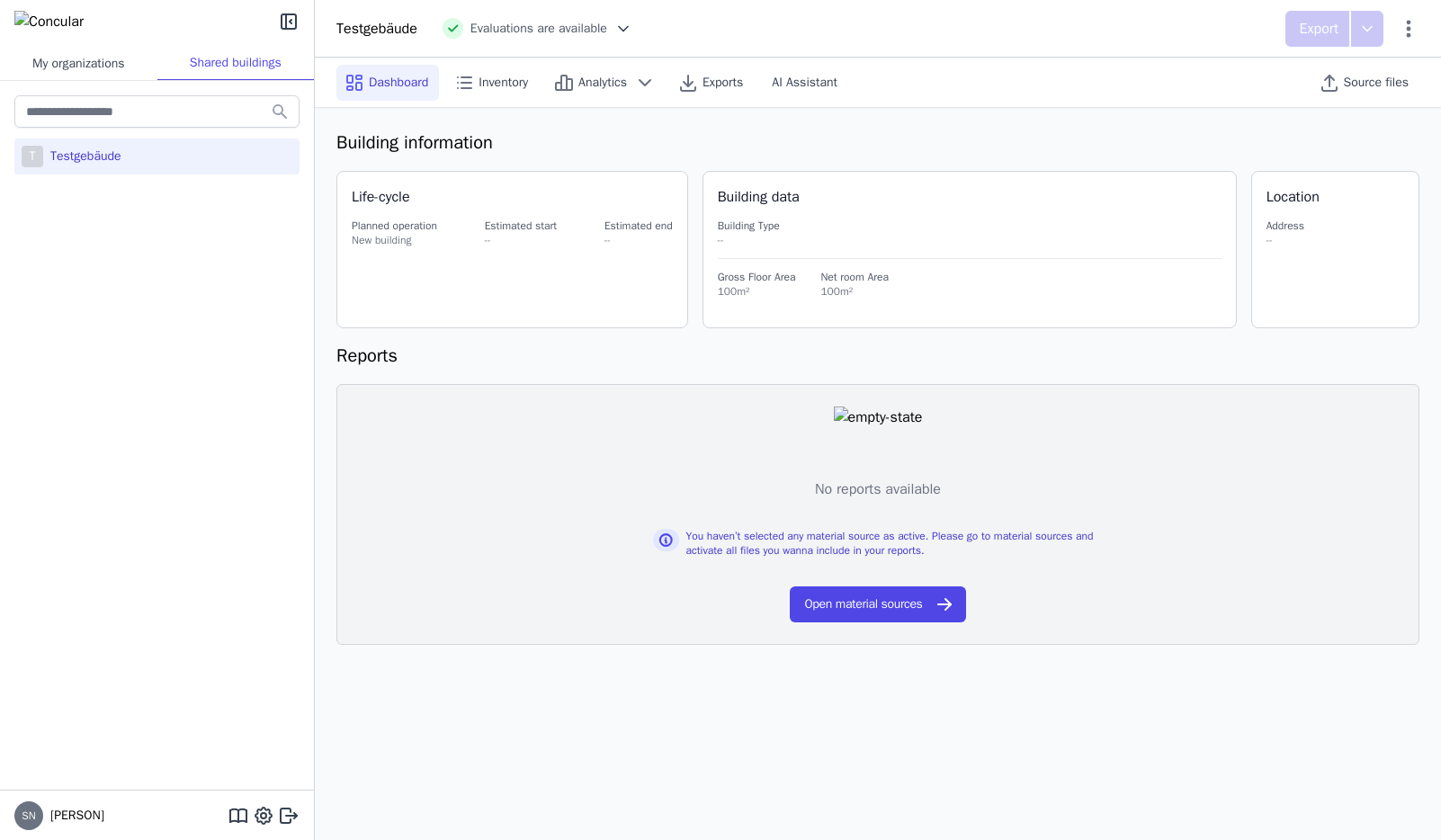 click on "My organizations" at bounding box center (78, 63) 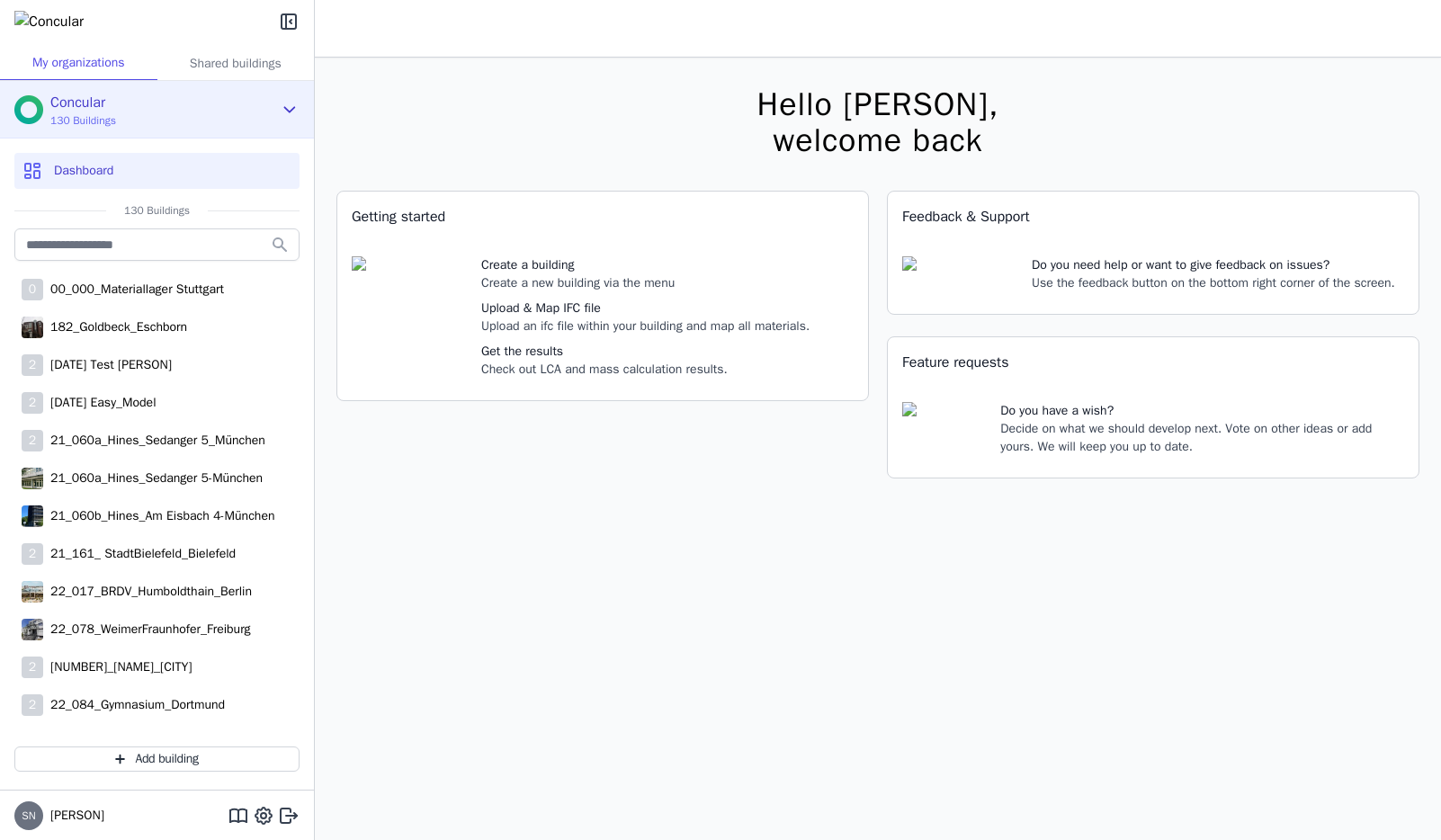 click on "Concular 130 Buildings" at bounding box center (143, 110) 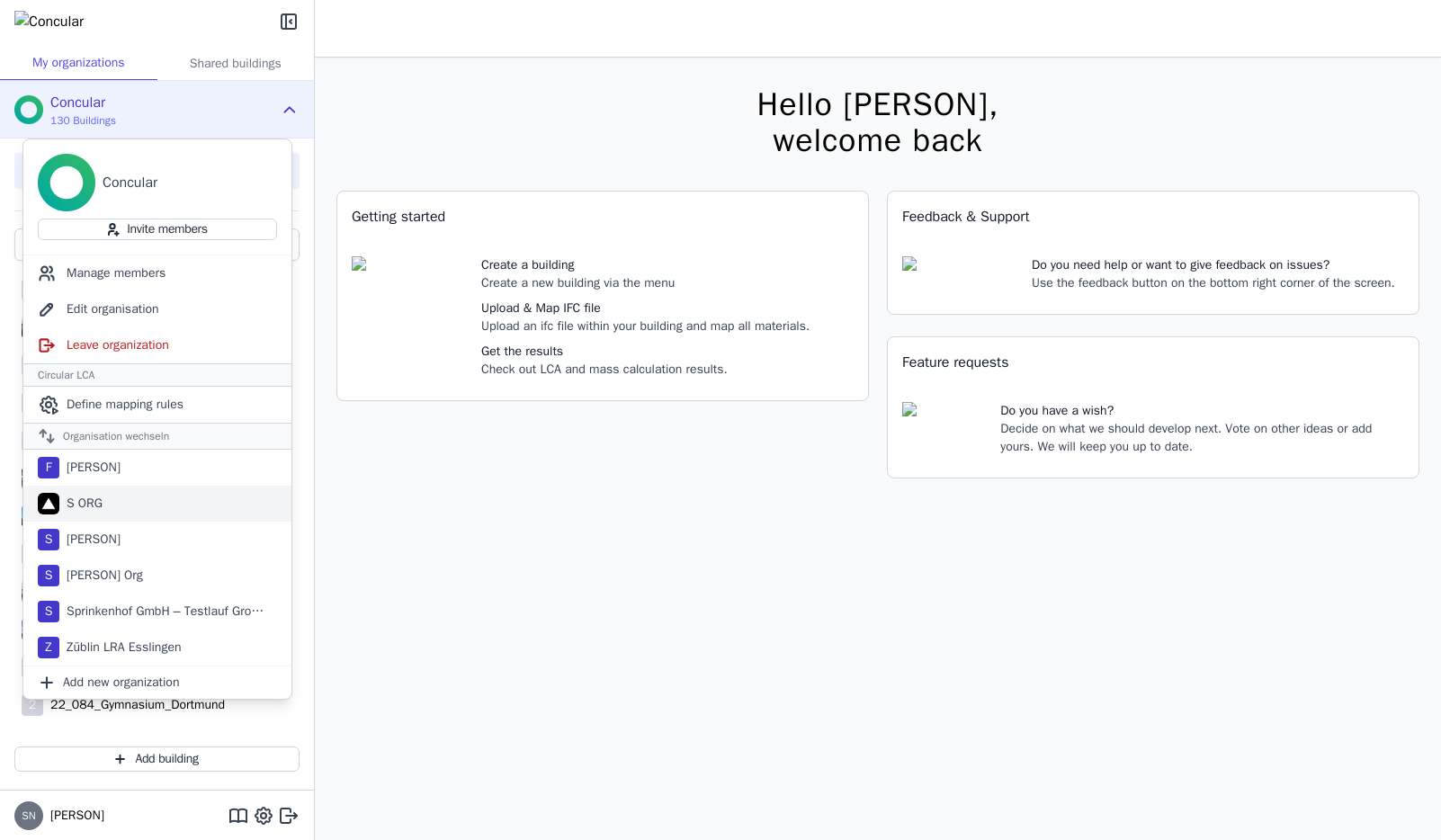 click on "S ORG" at bounding box center [81, 504] 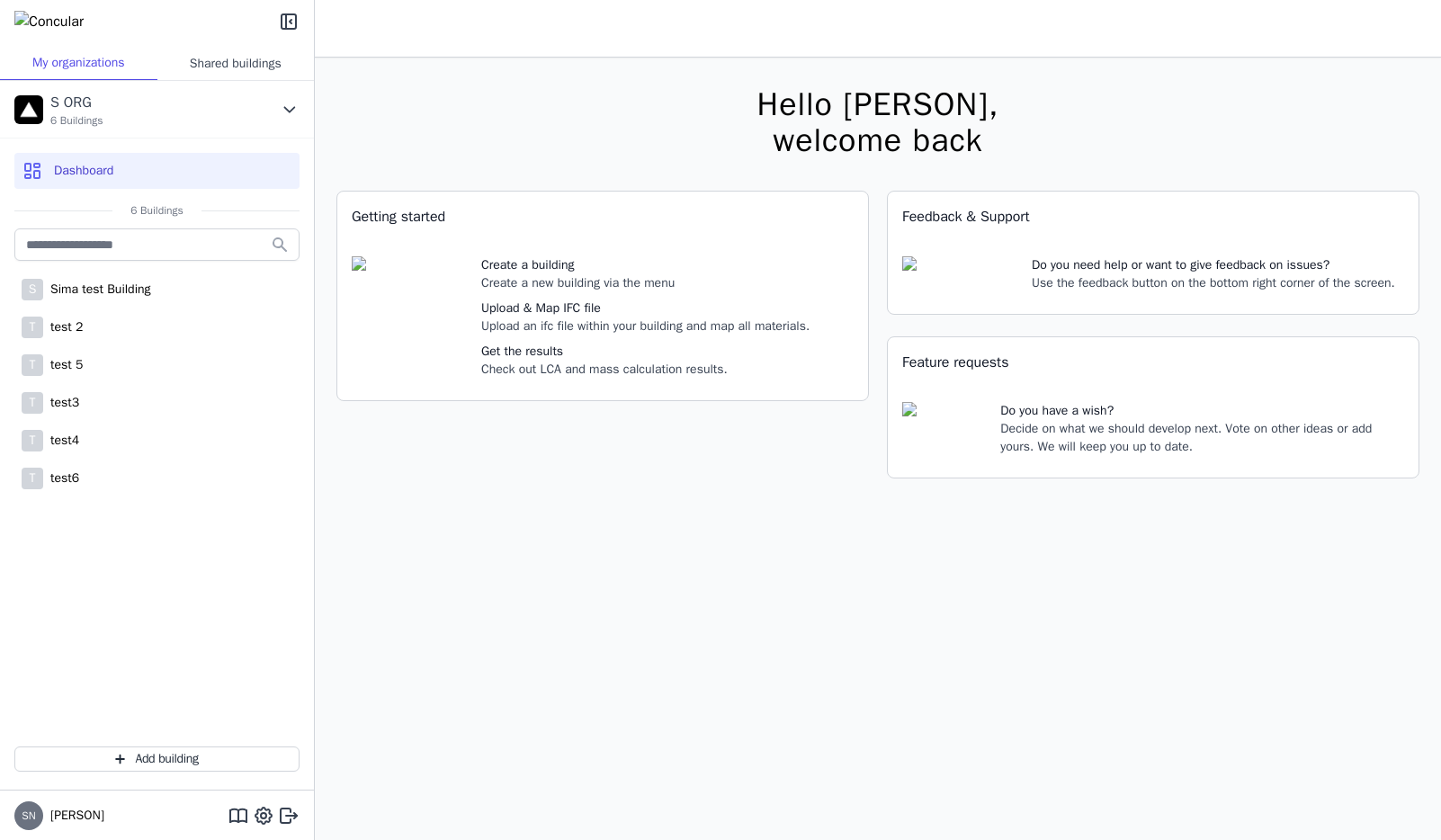 click on "Shared buildings" at bounding box center [236, 63] 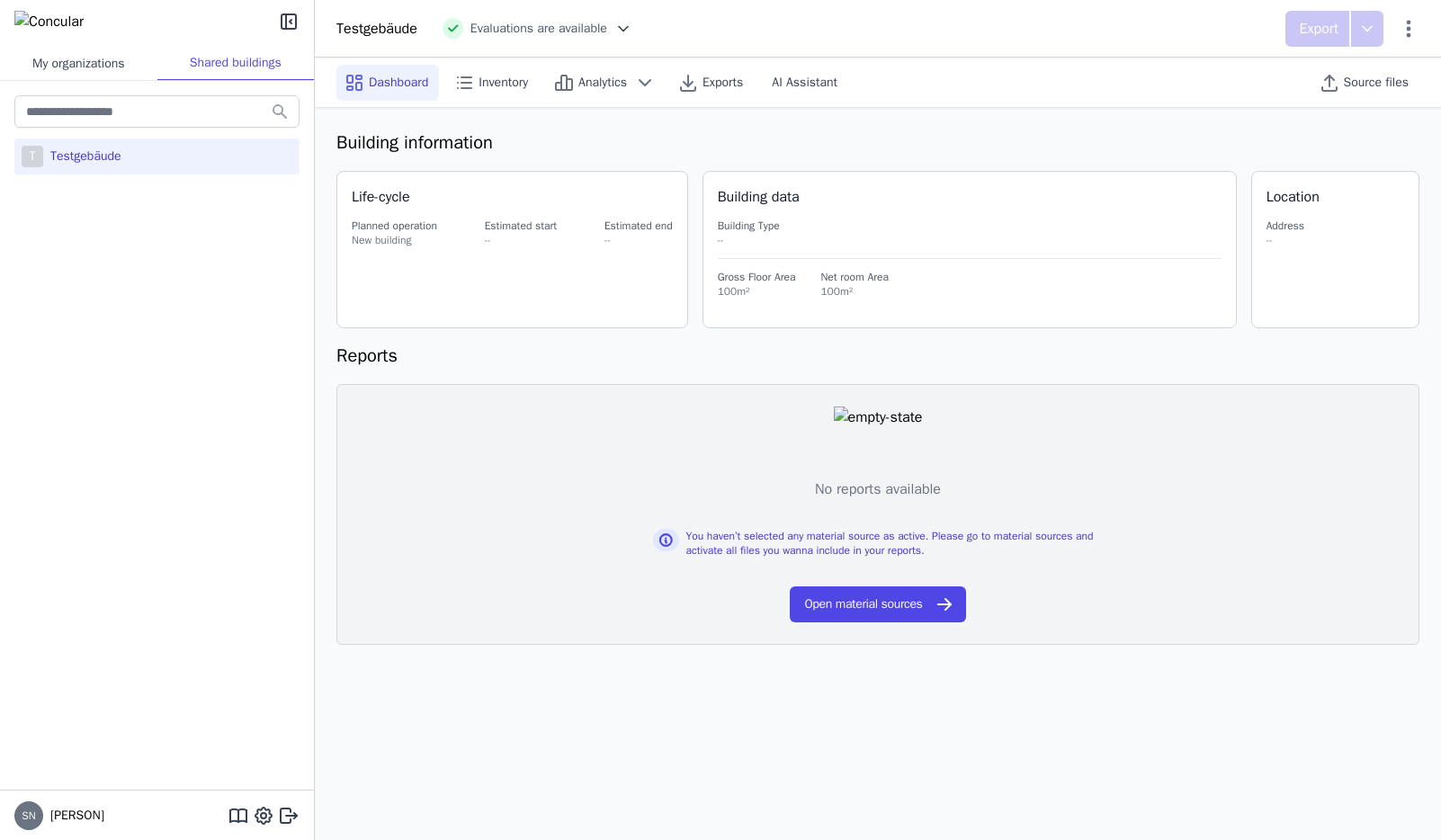click on "My organizations" at bounding box center (78, 63) 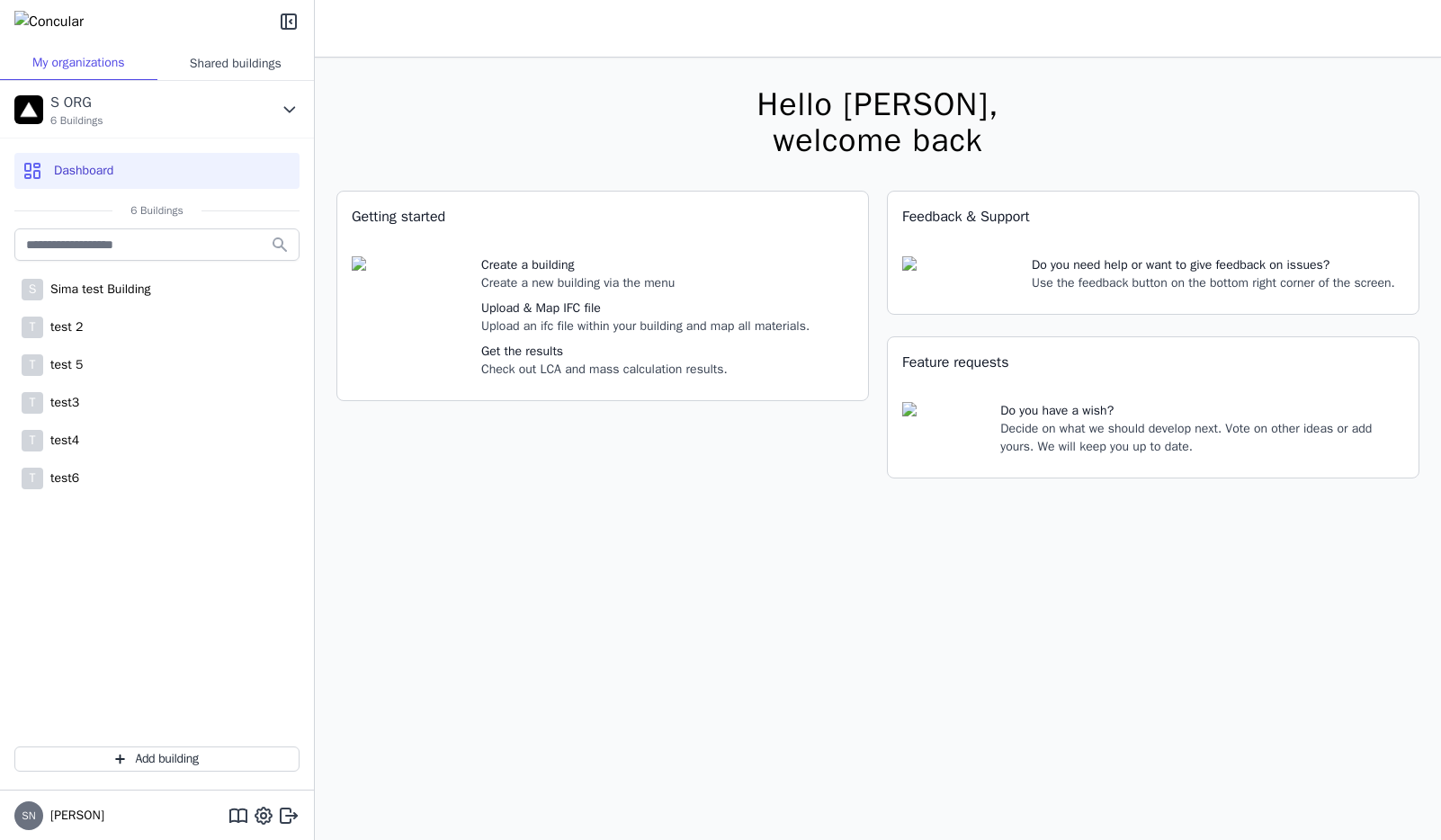 click on "Shared buildings" at bounding box center (236, 63) 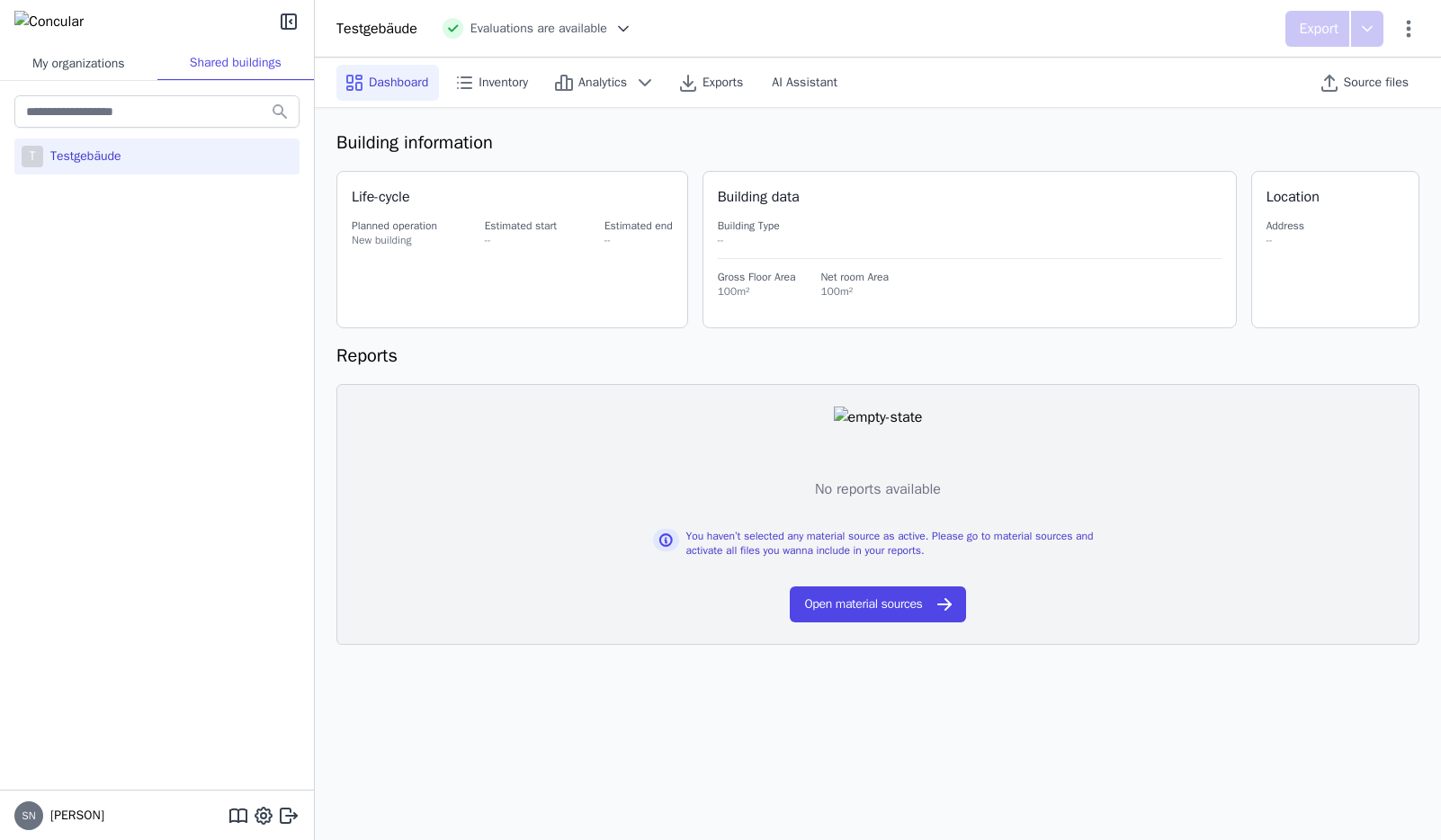 click on "My organizations" at bounding box center (78, 63) 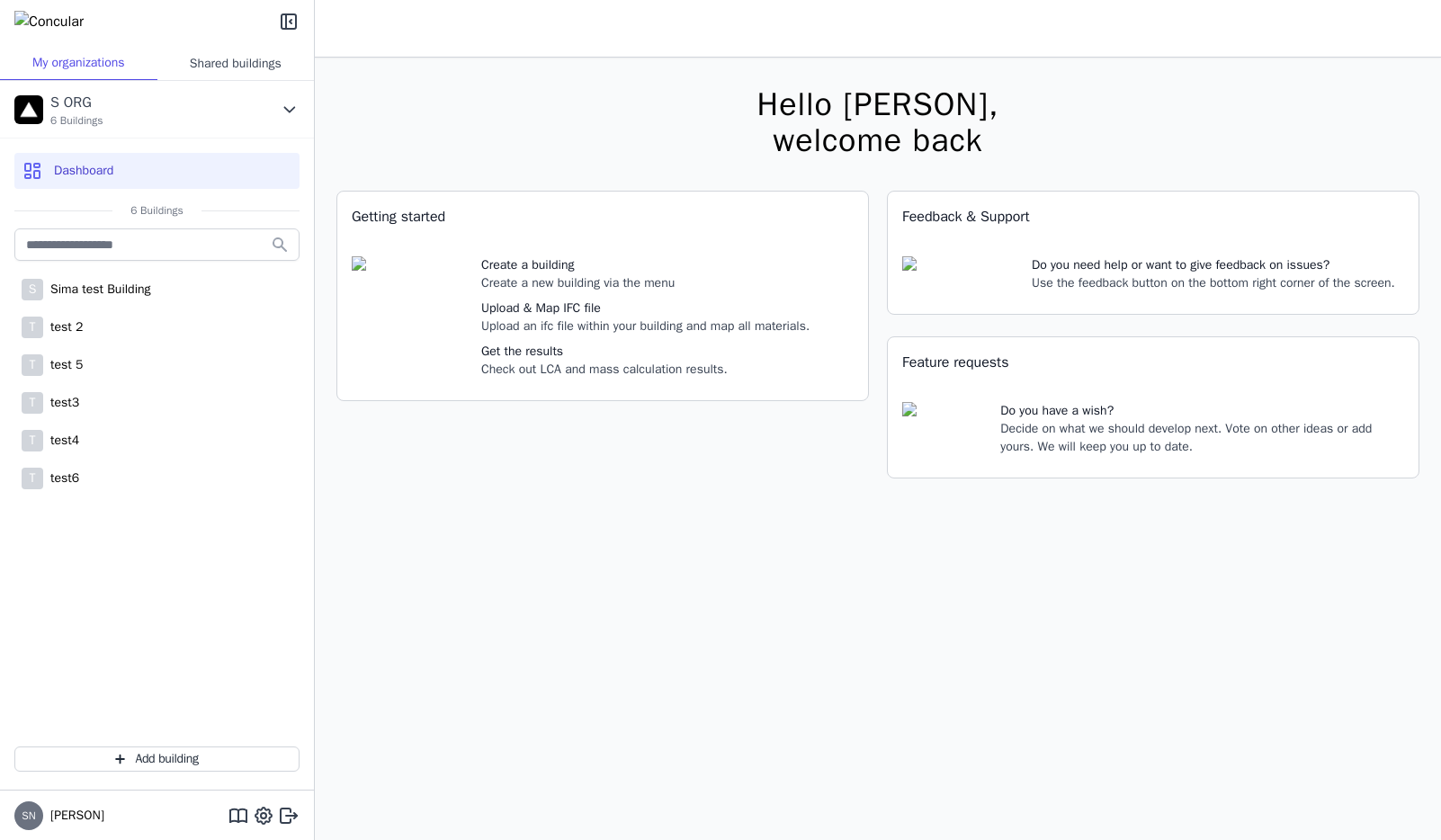 click on "Shared buildings" at bounding box center (236, 63) 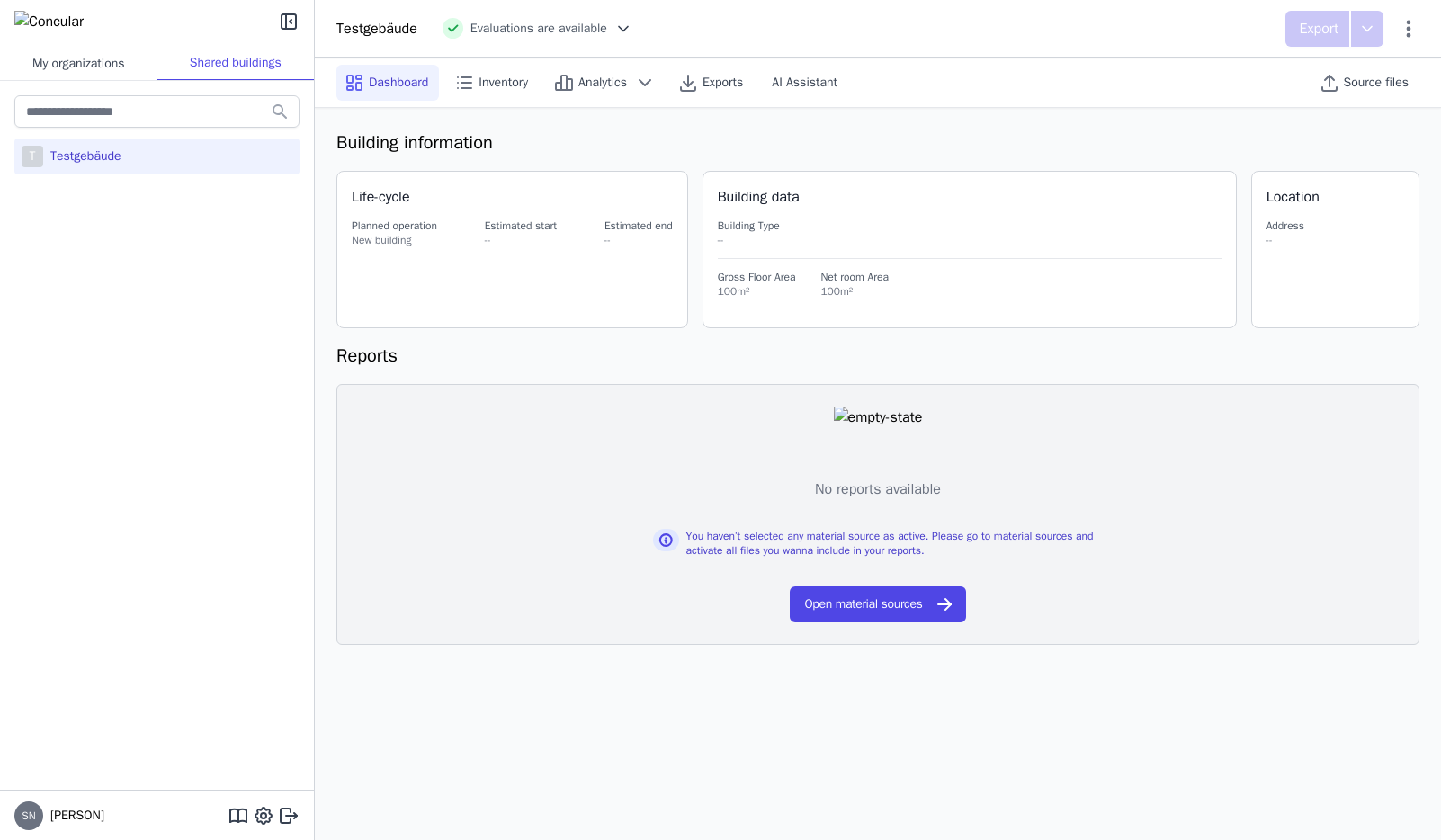 click on "My organizations" at bounding box center (78, 63) 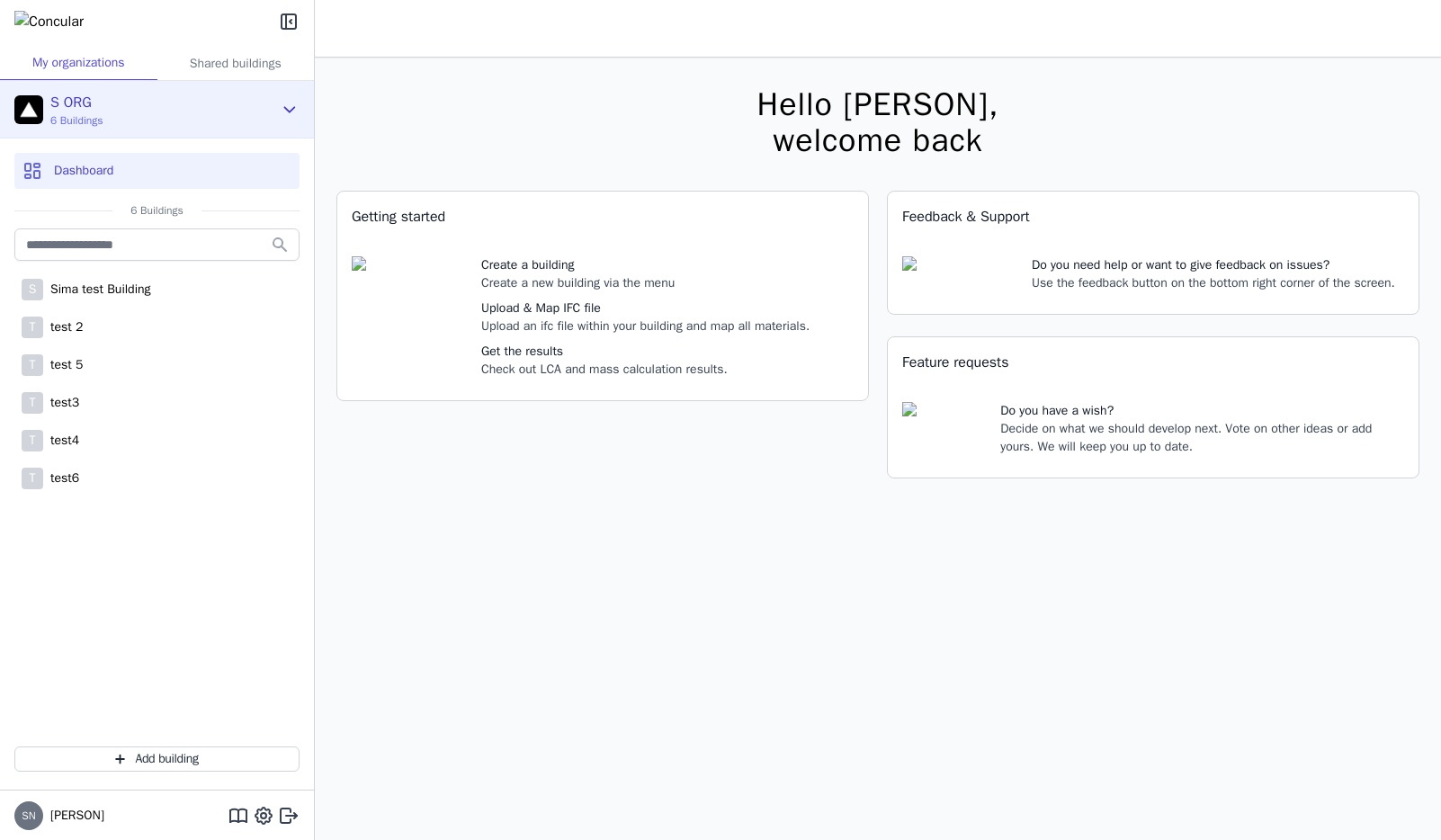 click on "S ORG 6 Buildings" at bounding box center [143, 110] 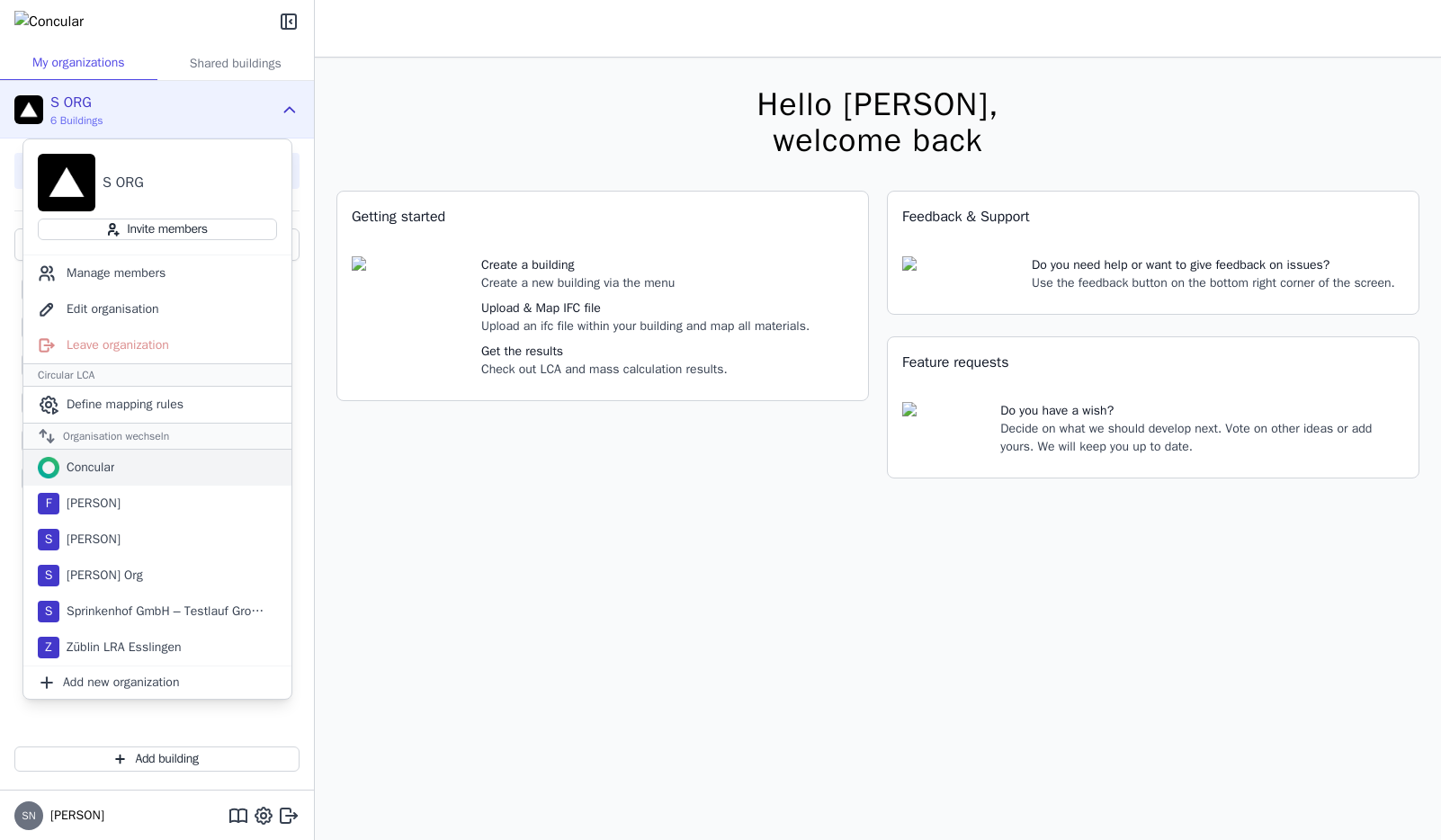 click on "Concular" at bounding box center (157, 468) 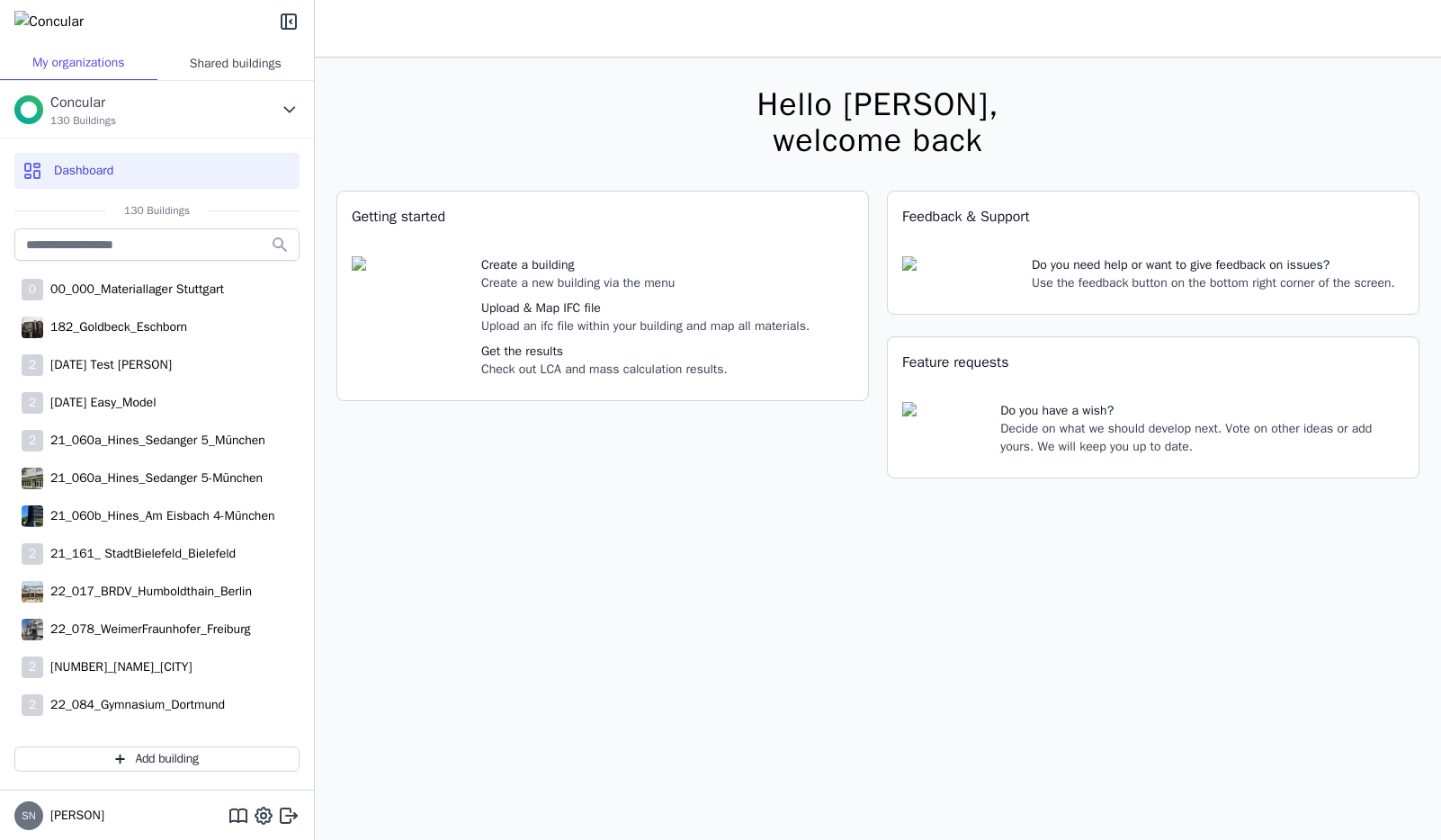 click on "Shared buildings" at bounding box center [236, 63] 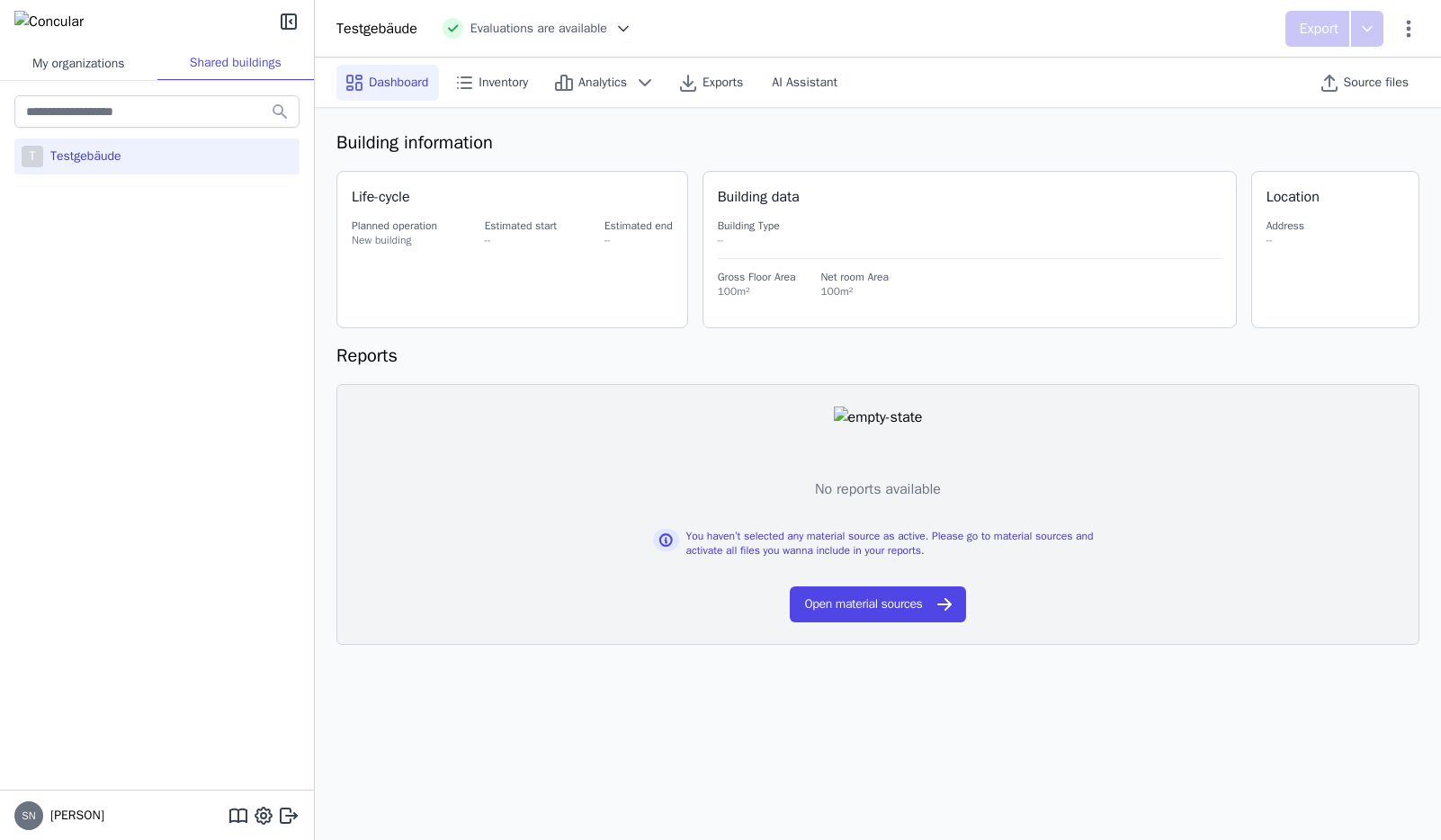 click on "My organizations" at bounding box center [78, 63] 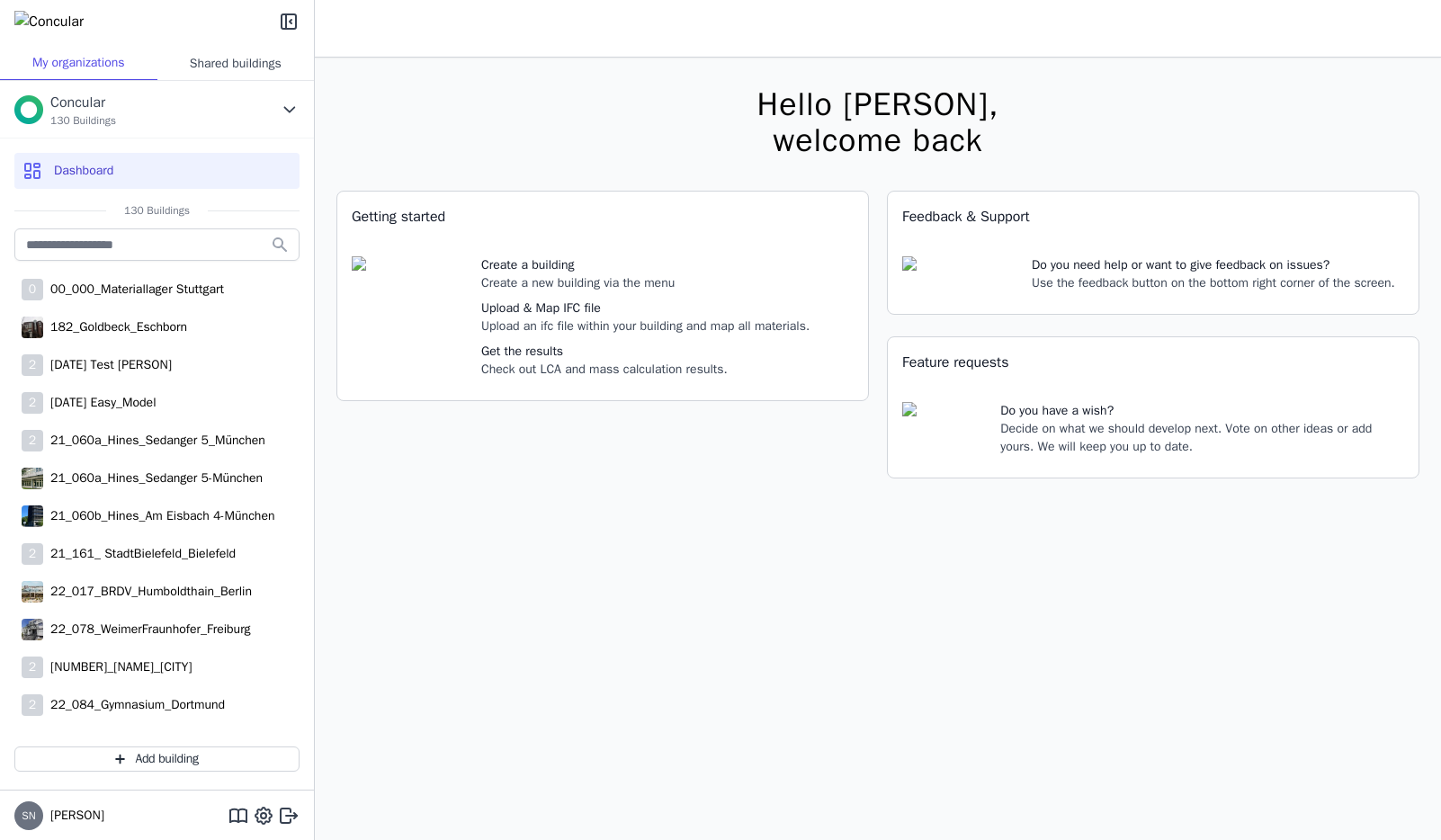 click on "Shared buildings" at bounding box center [236, 63] 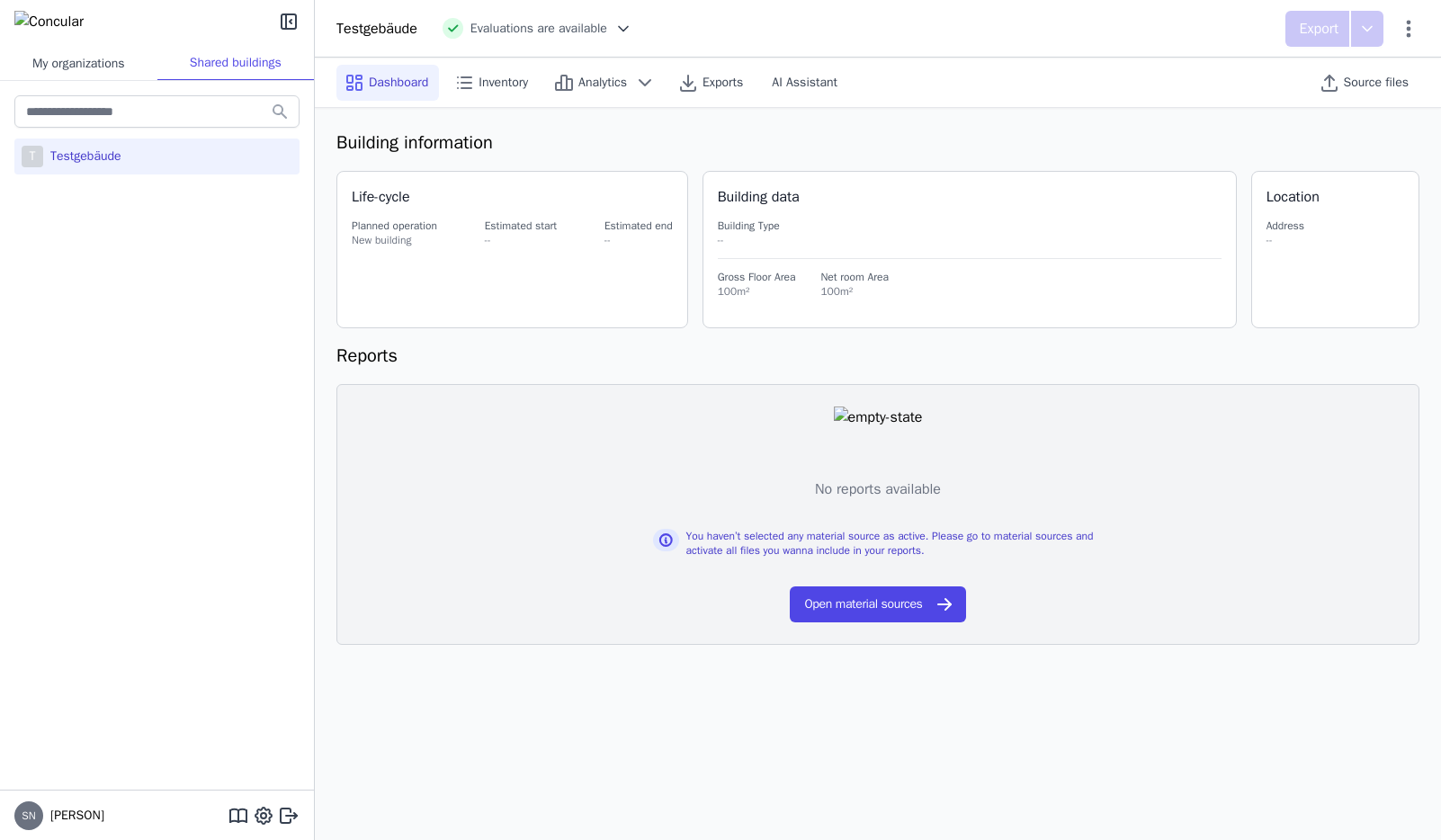 click on "My organizations" at bounding box center [78, 63] 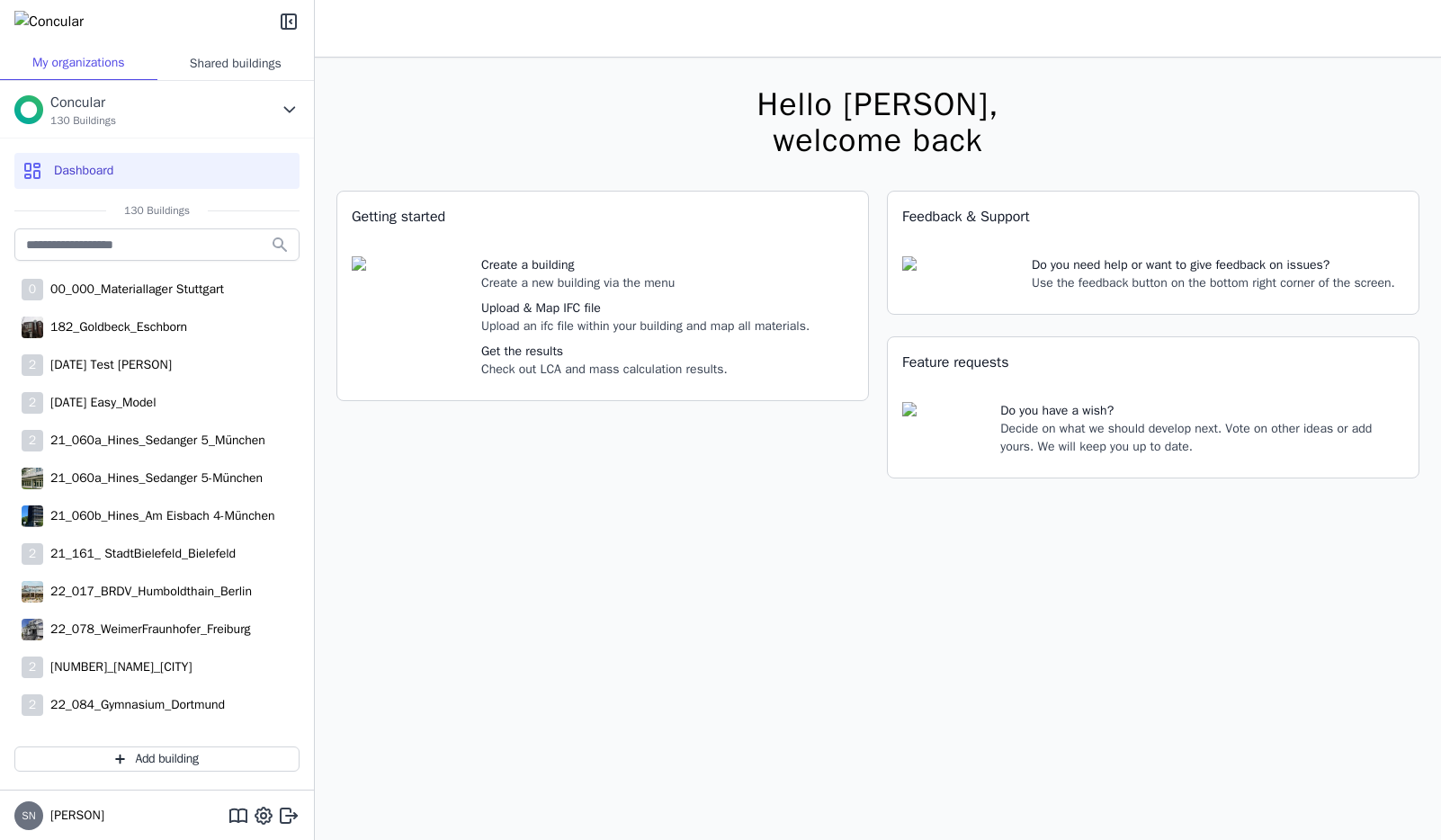 click on "Shared buildings" at bounding box center [236, 63] 